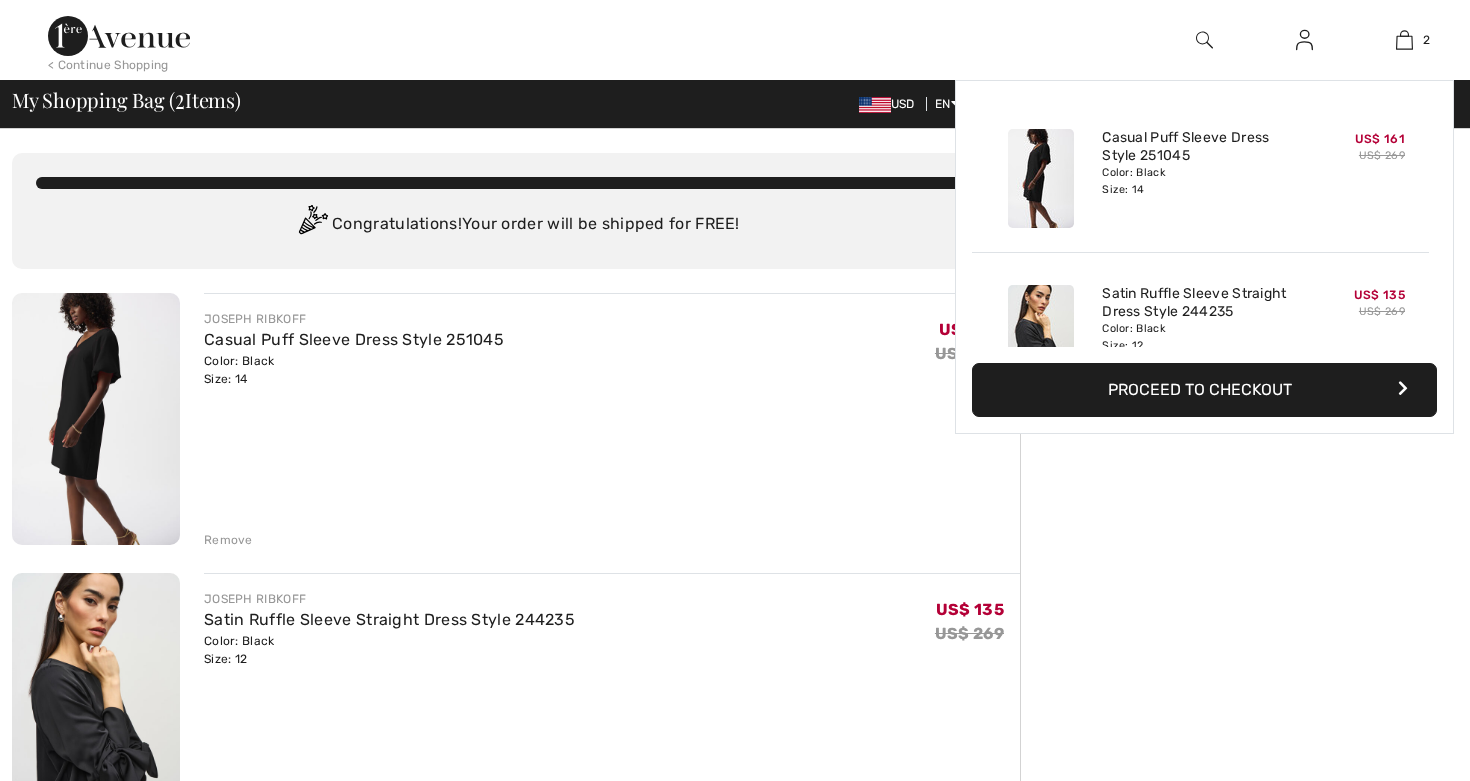 scroll, scrollTop: 0, scrollLeft: 0, axis: both 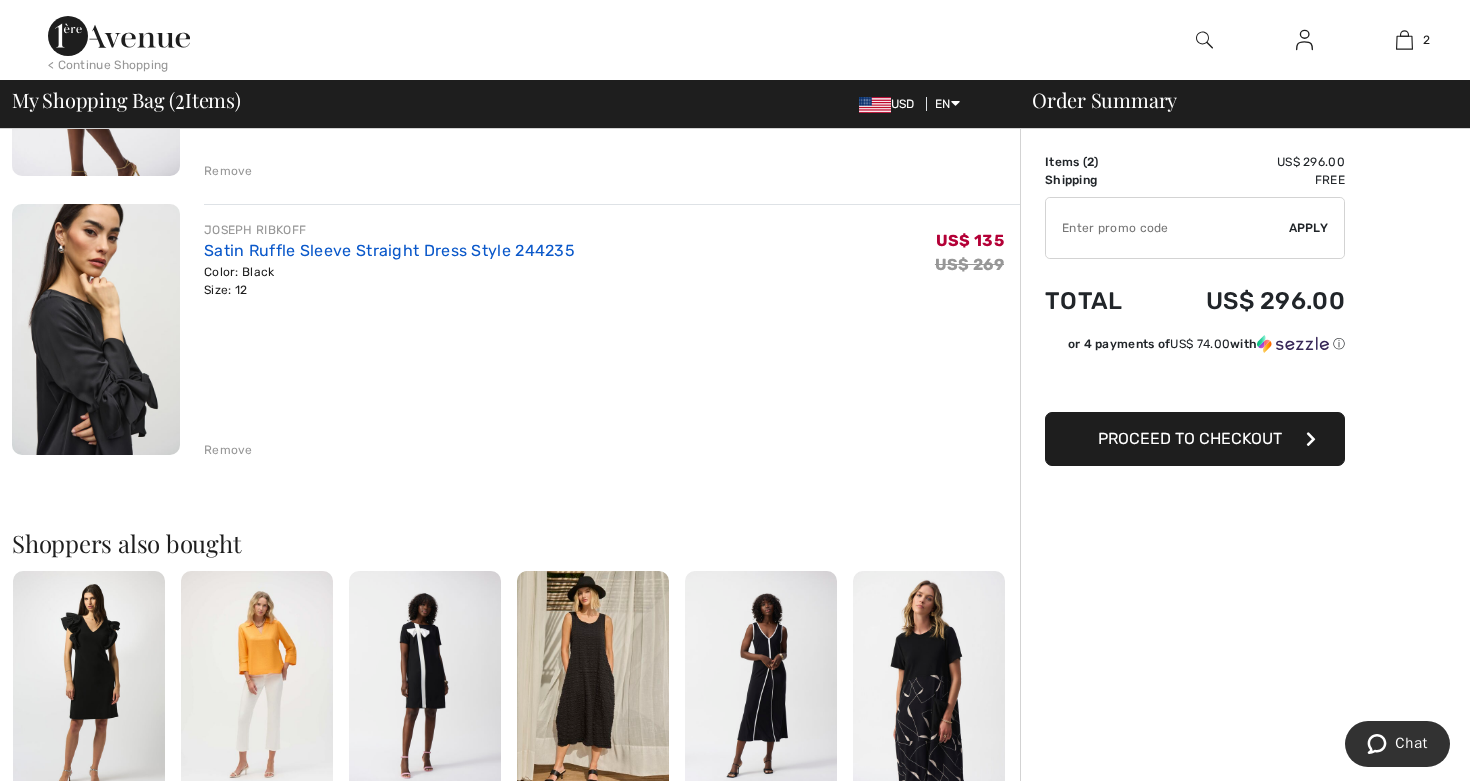 click on "Satin Ruffle Sleeve Straight Dress Style 244235" at bounding box center (389, 250) 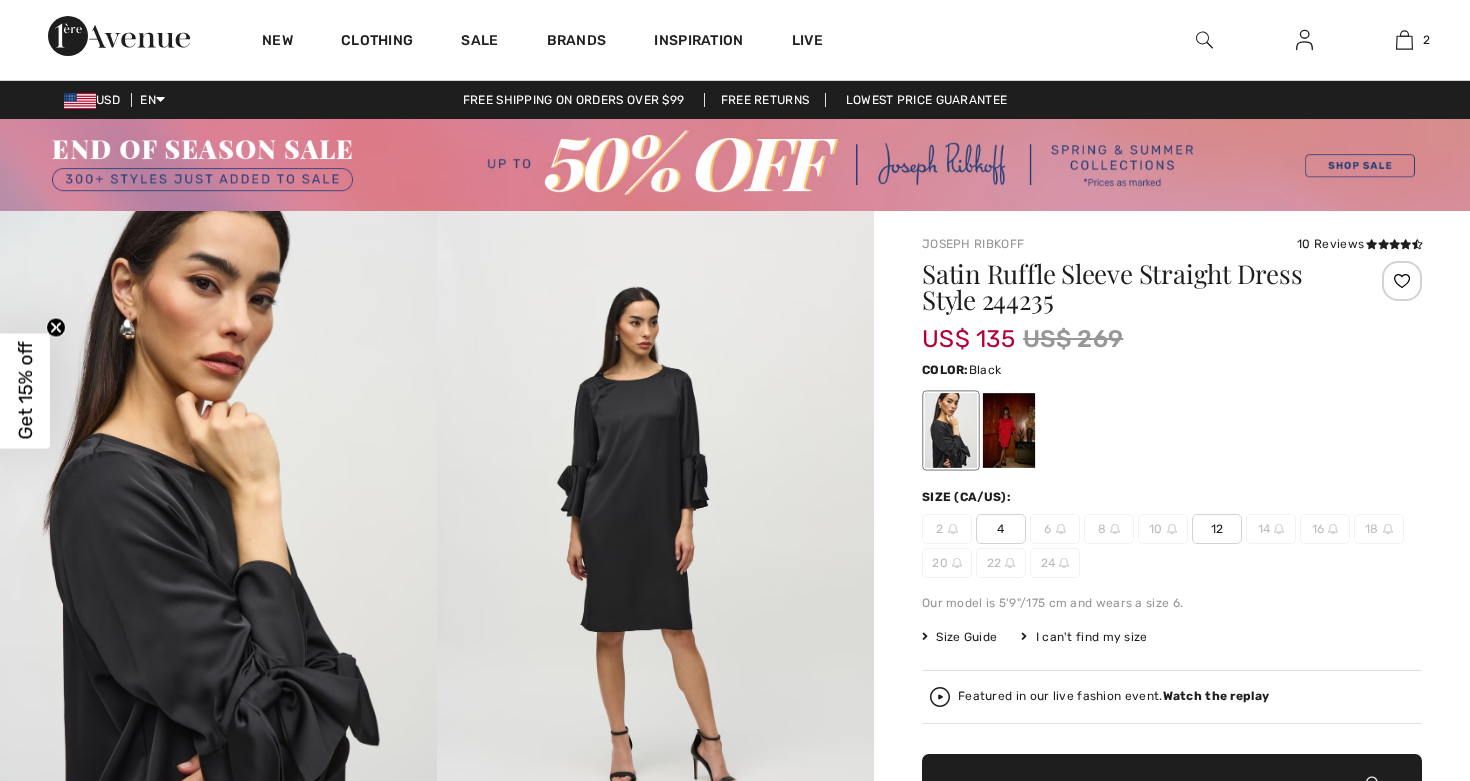scroll, scrollTop: 0, scrollLeft: 0, axis: both 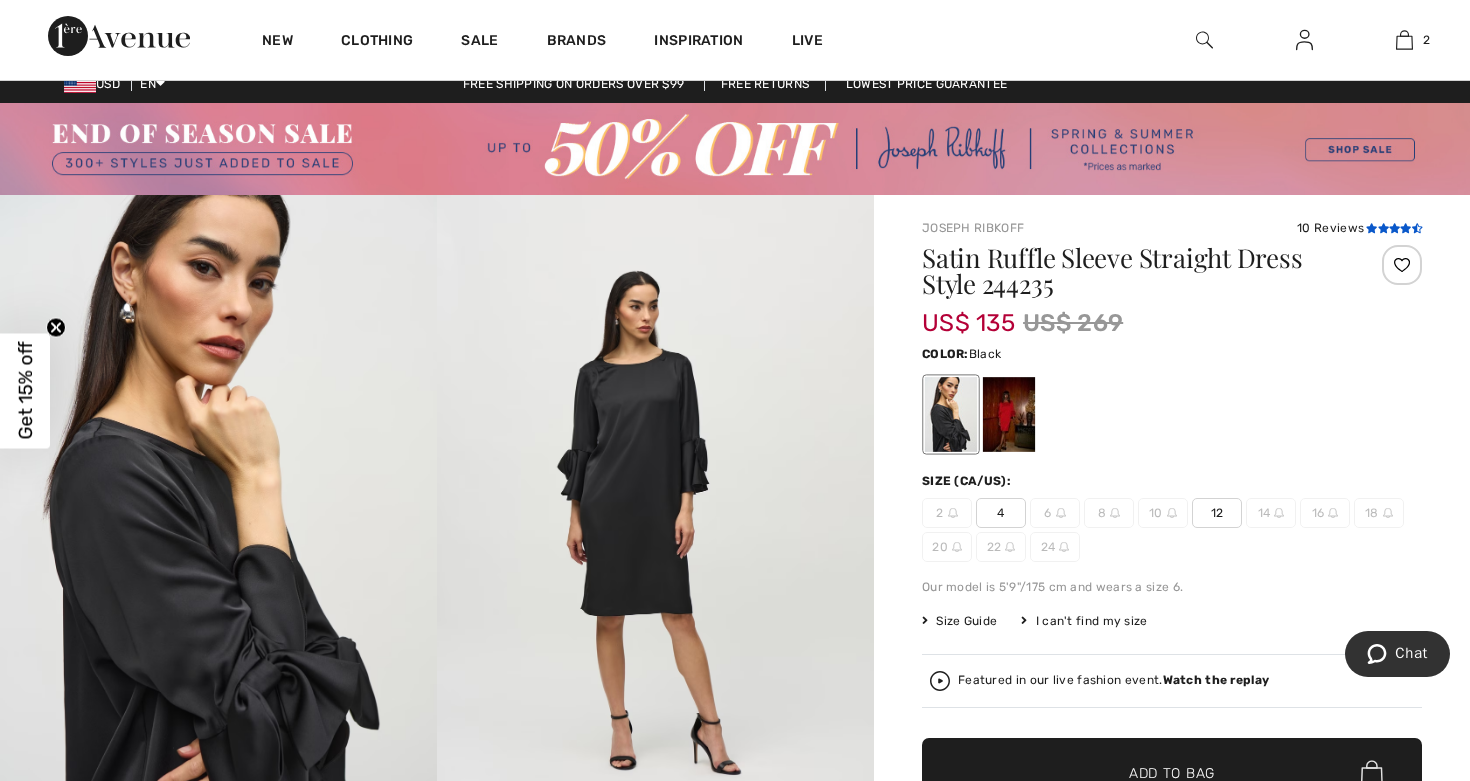 click at bounding box center [1383, 228] 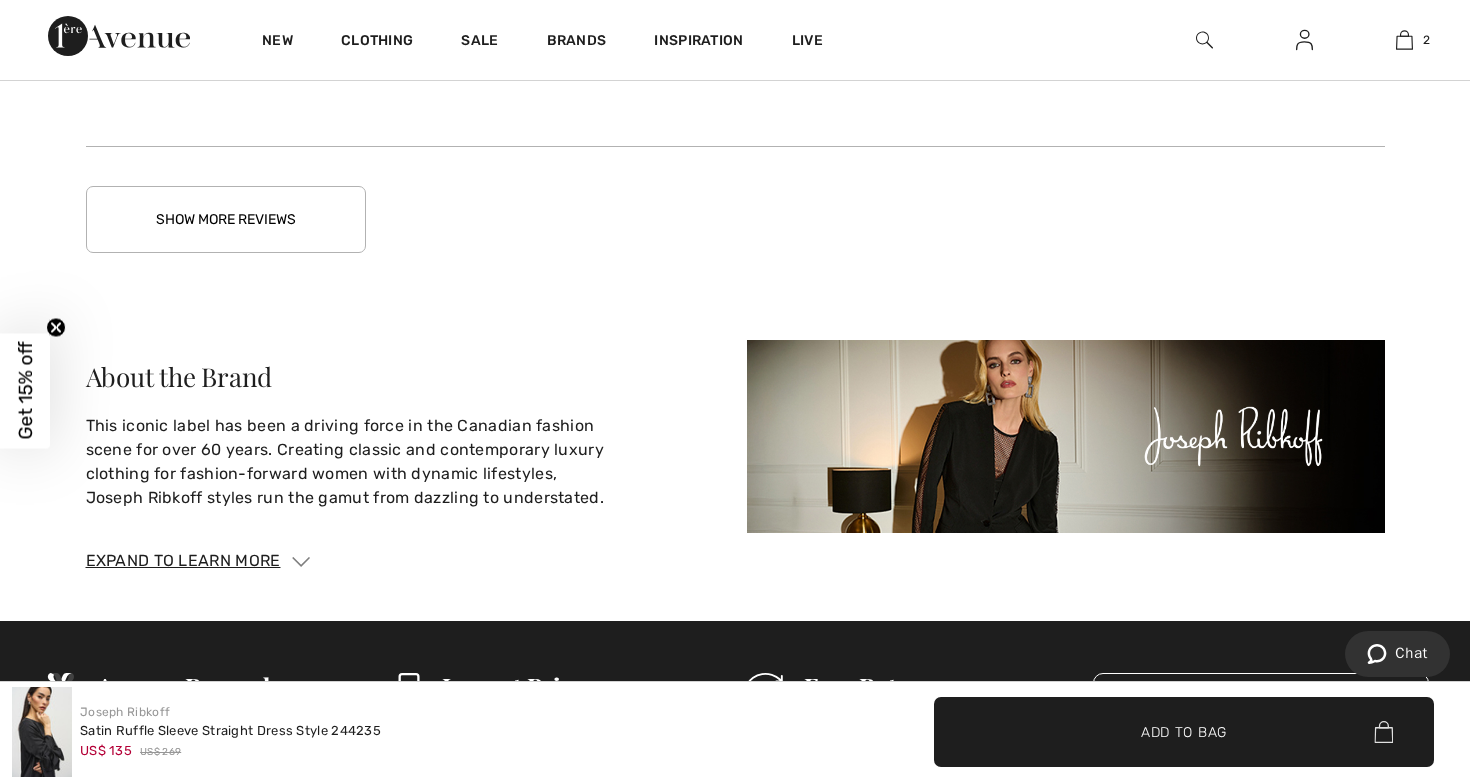 scroll, scrollTop: 3661, scrollLeft: 0, axis: vertical 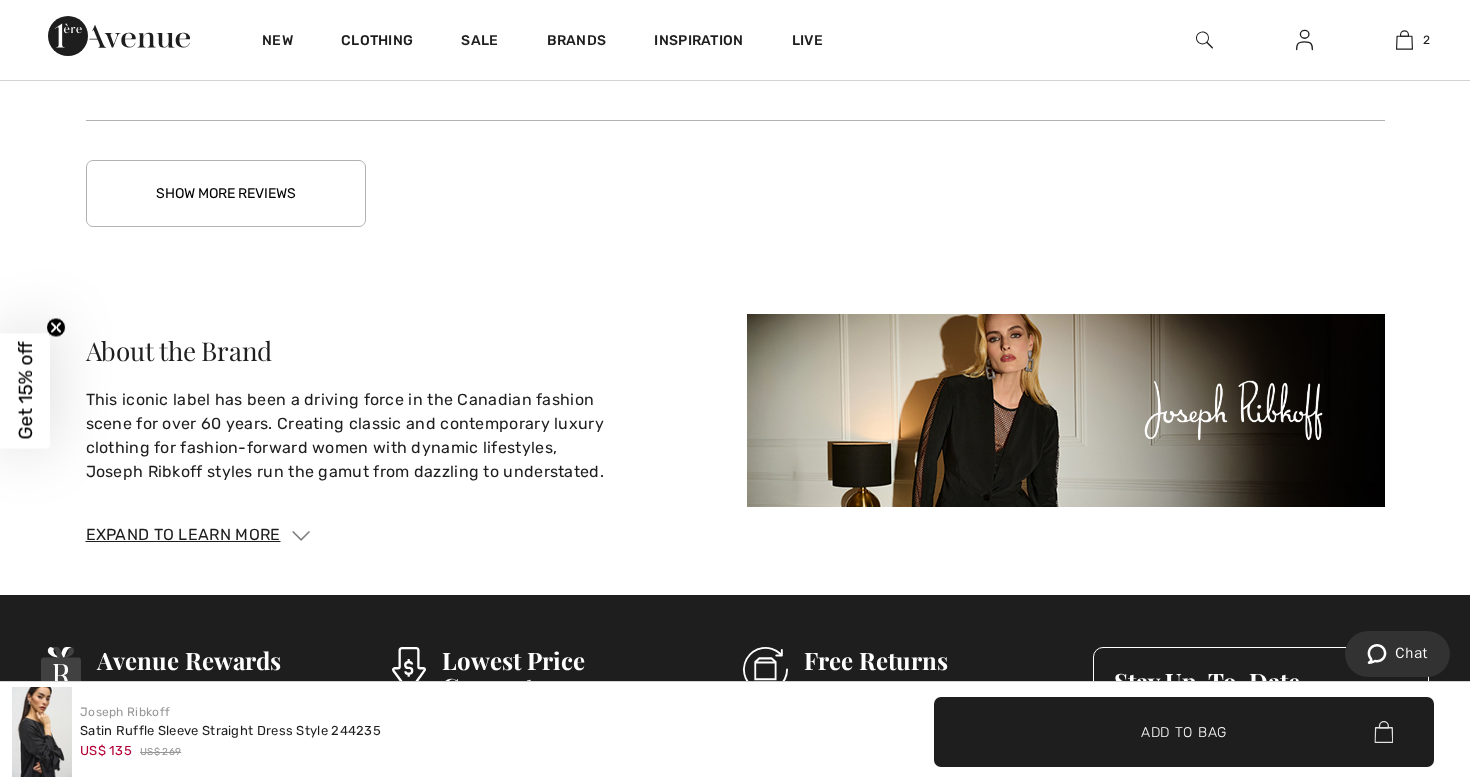 click on "Show More Reviews" at bounding box center (226, 193) 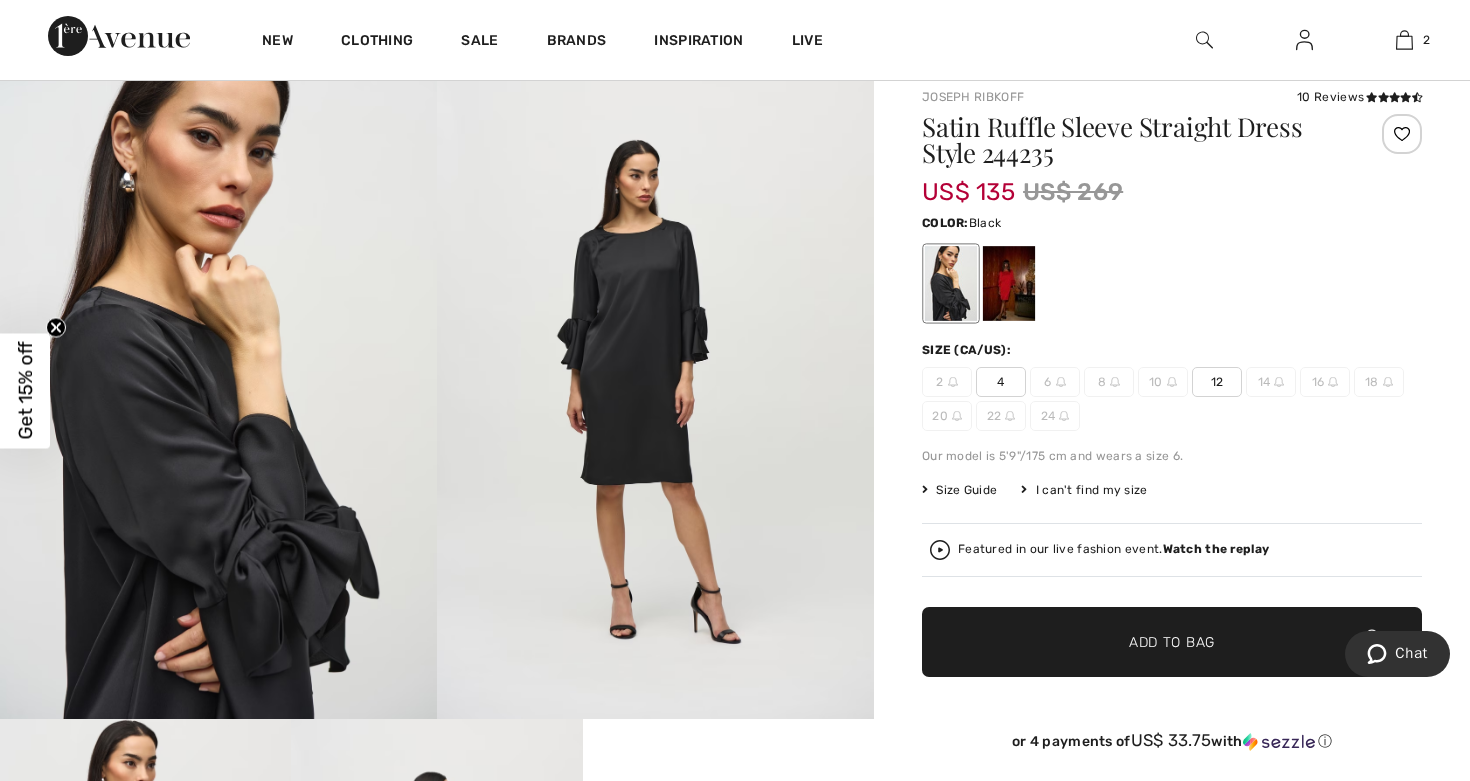 scroll, scrollTop: 141, scrollLeft: 0, axis: vertical 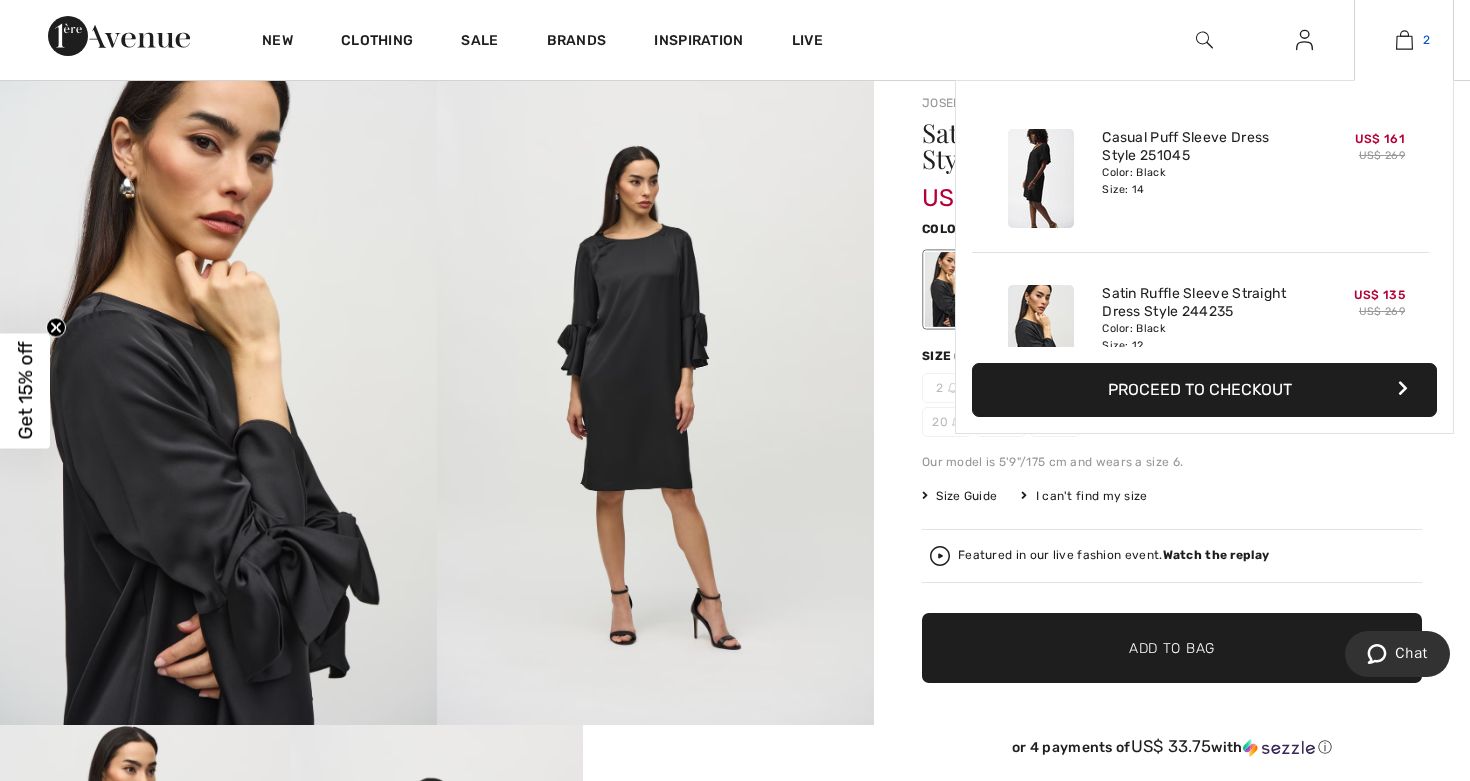 click on "2" at bounding box center [1404, 40] 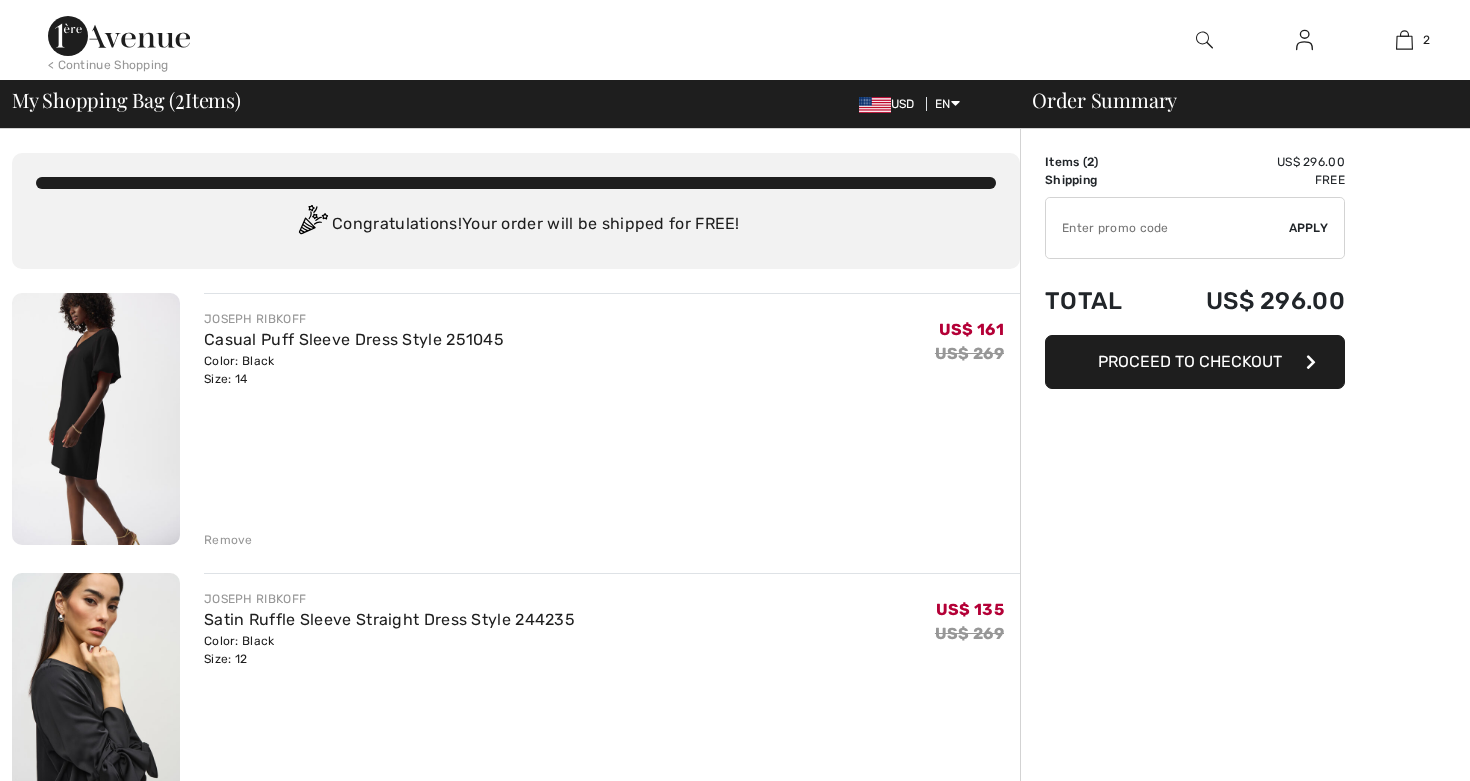 scroll, scrollTop: 0, scrollLeft: 0, axis: both 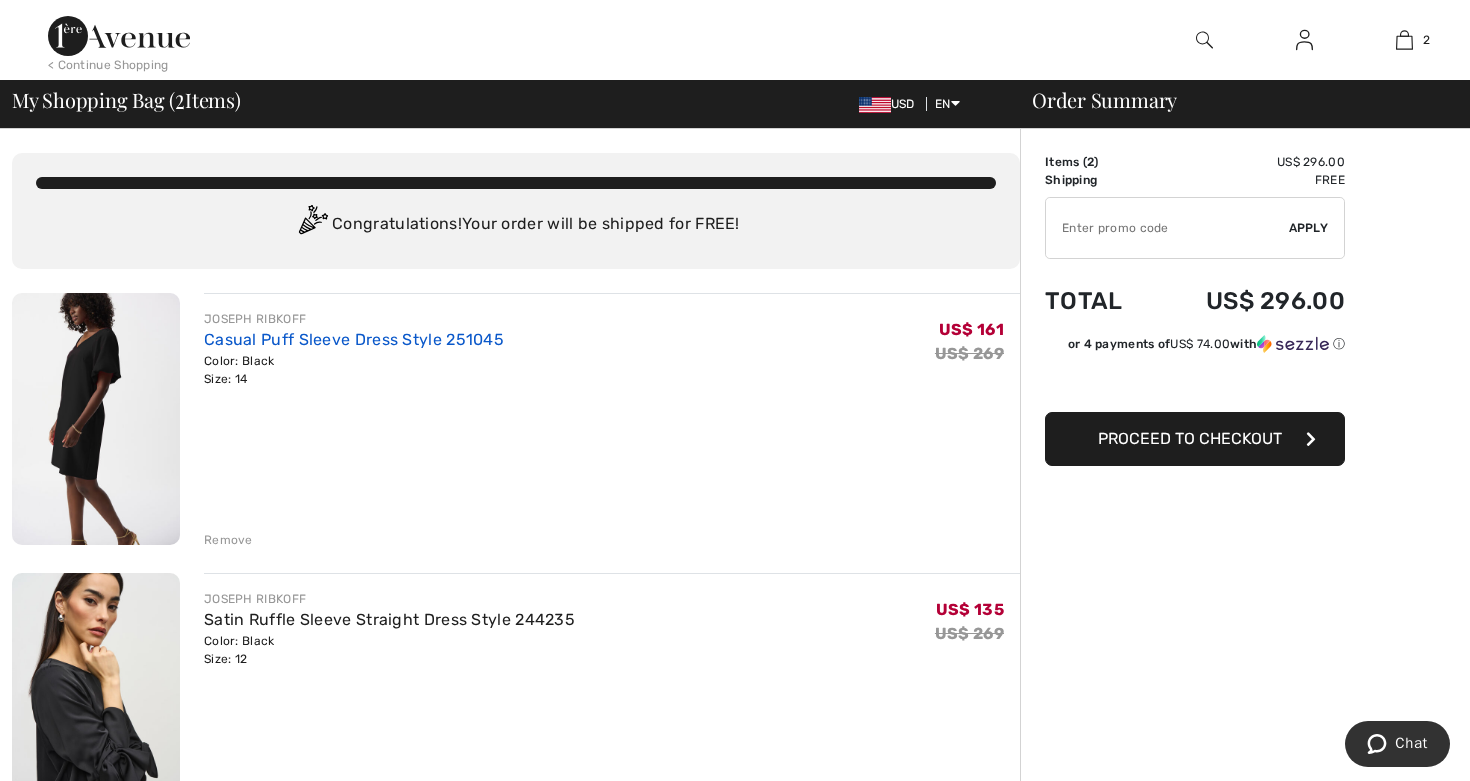 click on "Casual Puff Sleeve Dress Style 251045" at bounding box center (354, 339) 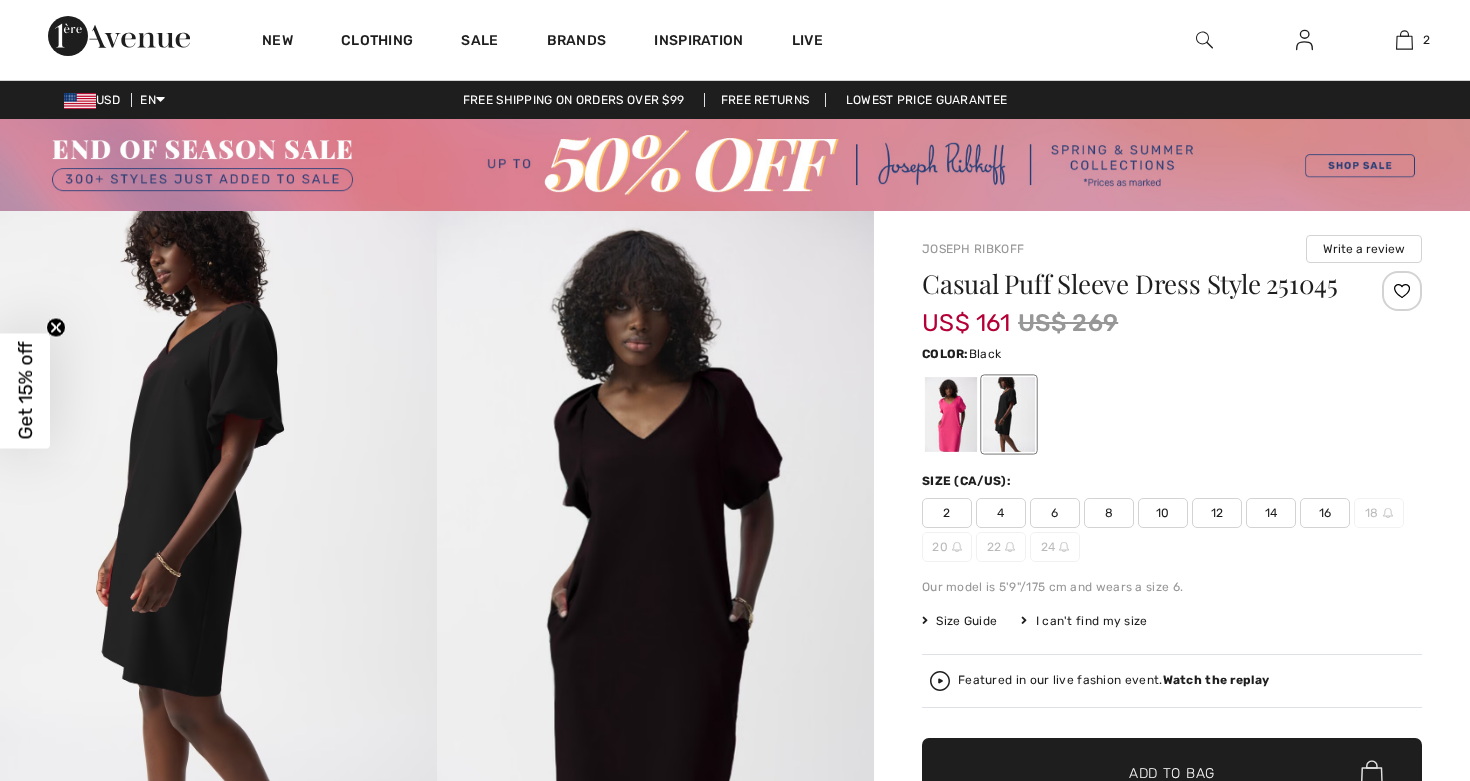 scroll, scrollTop: 0, scrollLeft: 0, axis: both 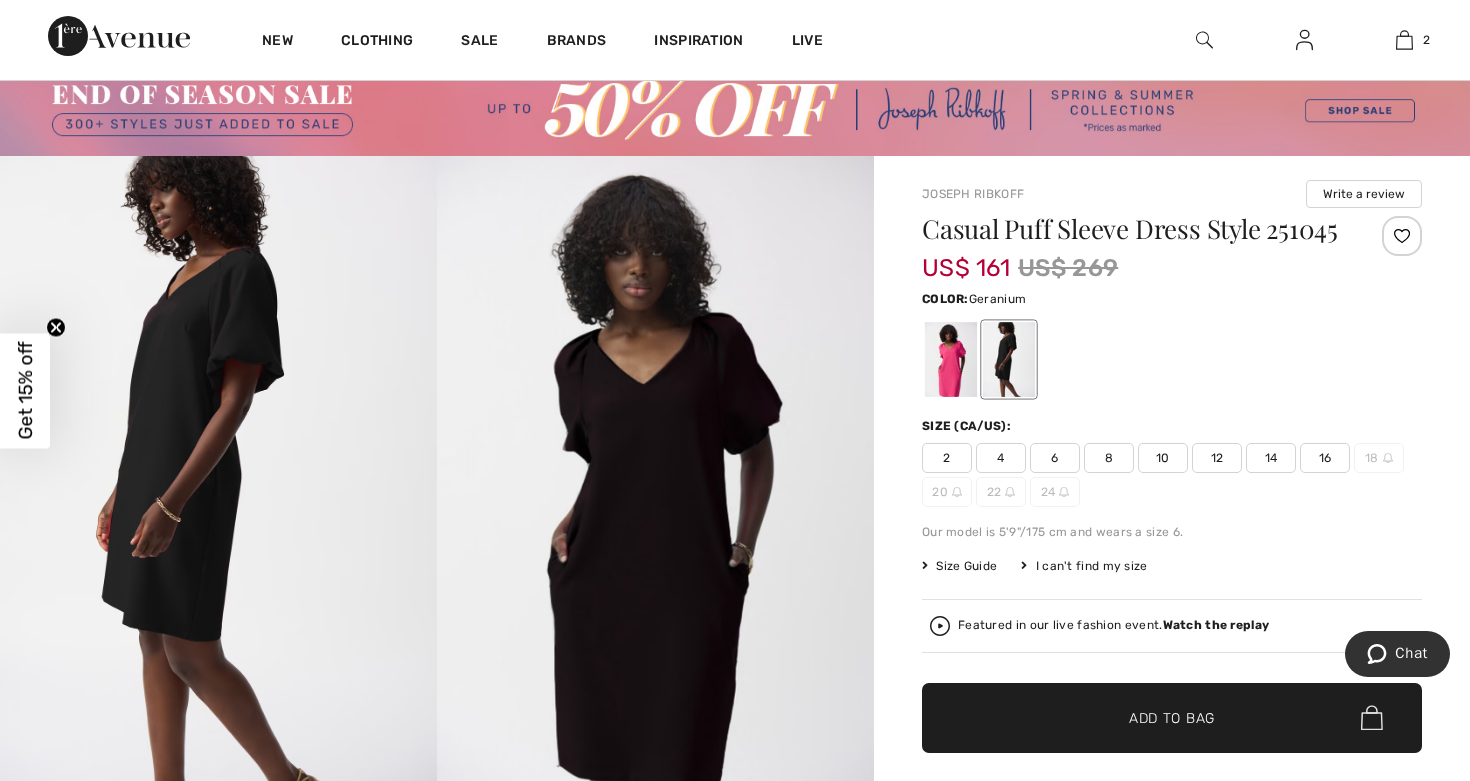 click at bounding box center (951, 359) 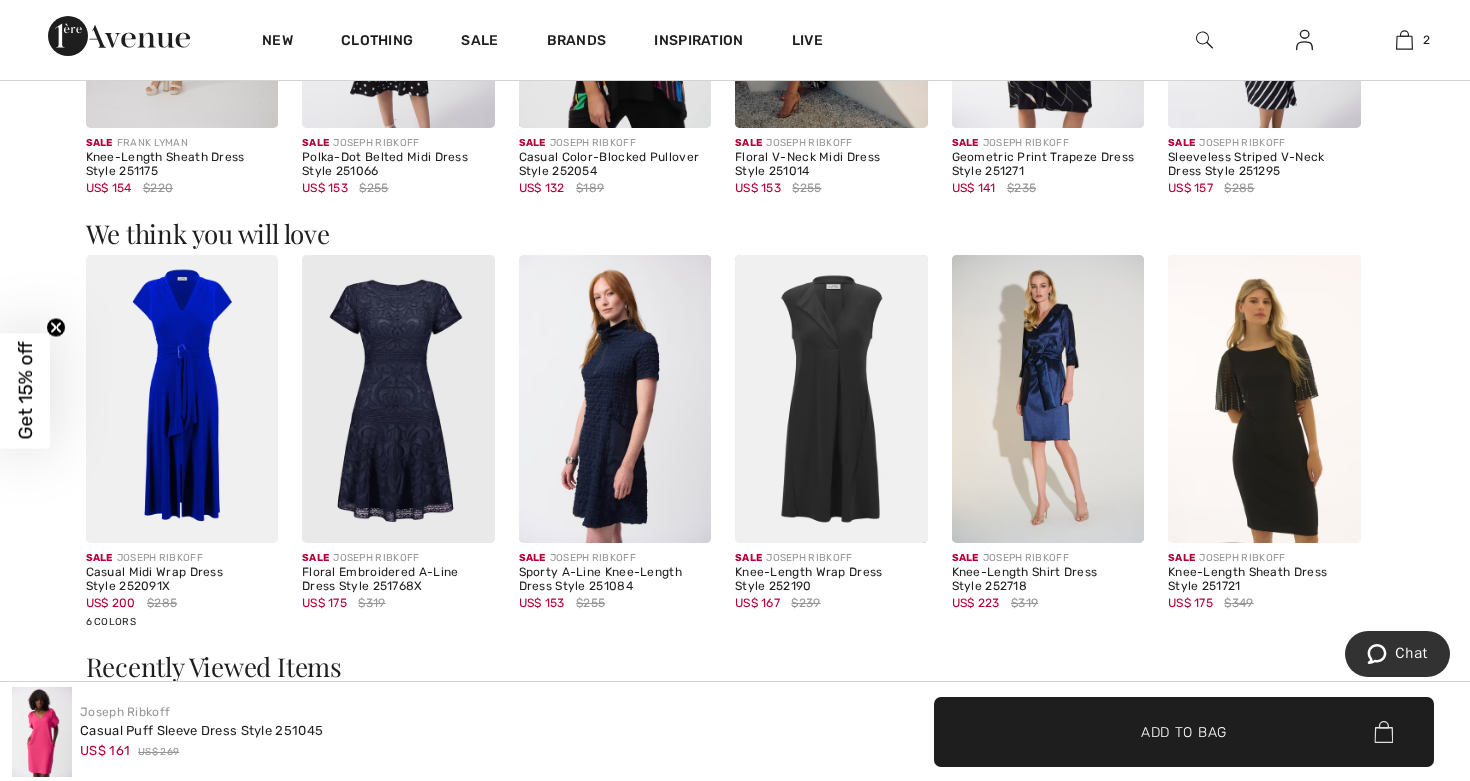scroll, scrollTop: 1962, scrollLeft: 0, axis: vertical 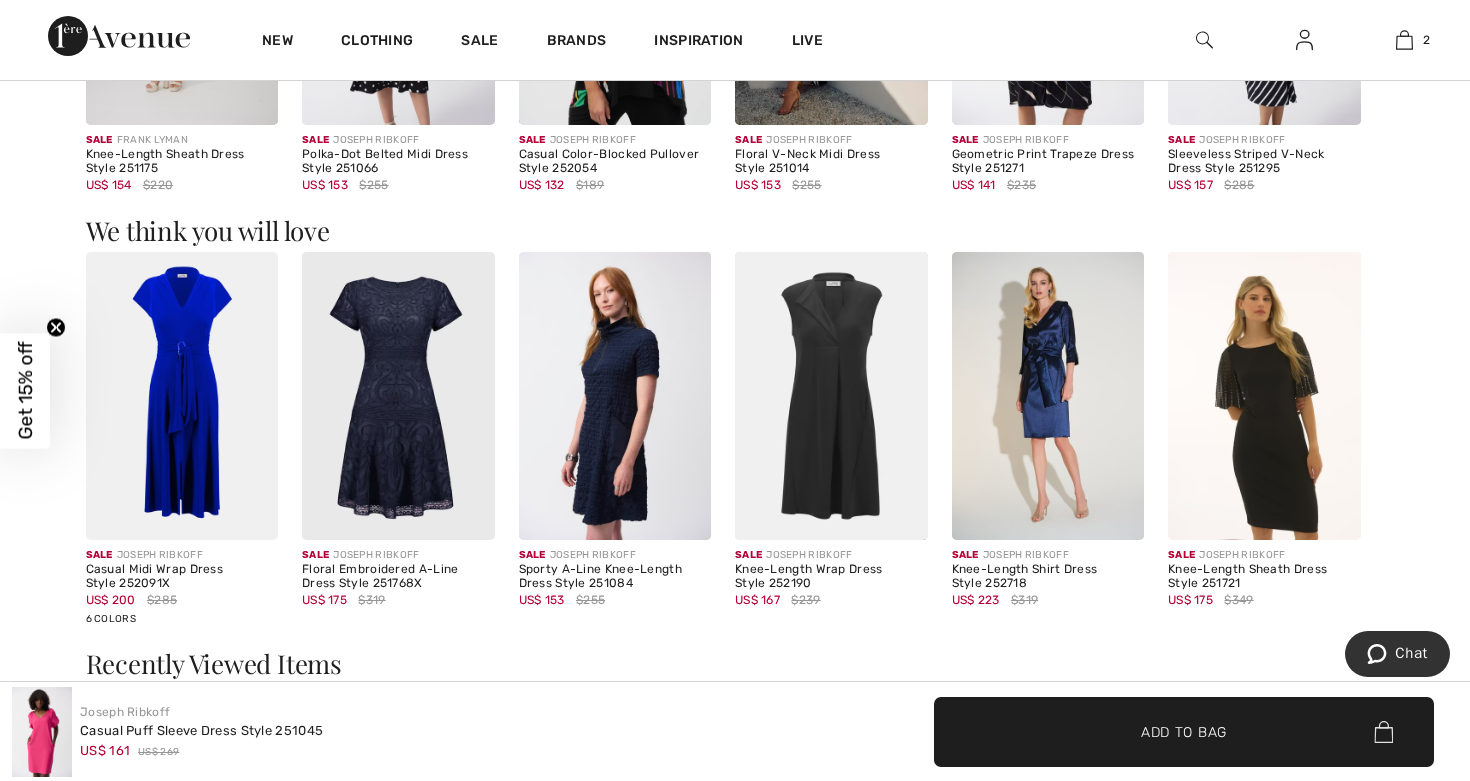 click at bounding box center (831, 396) 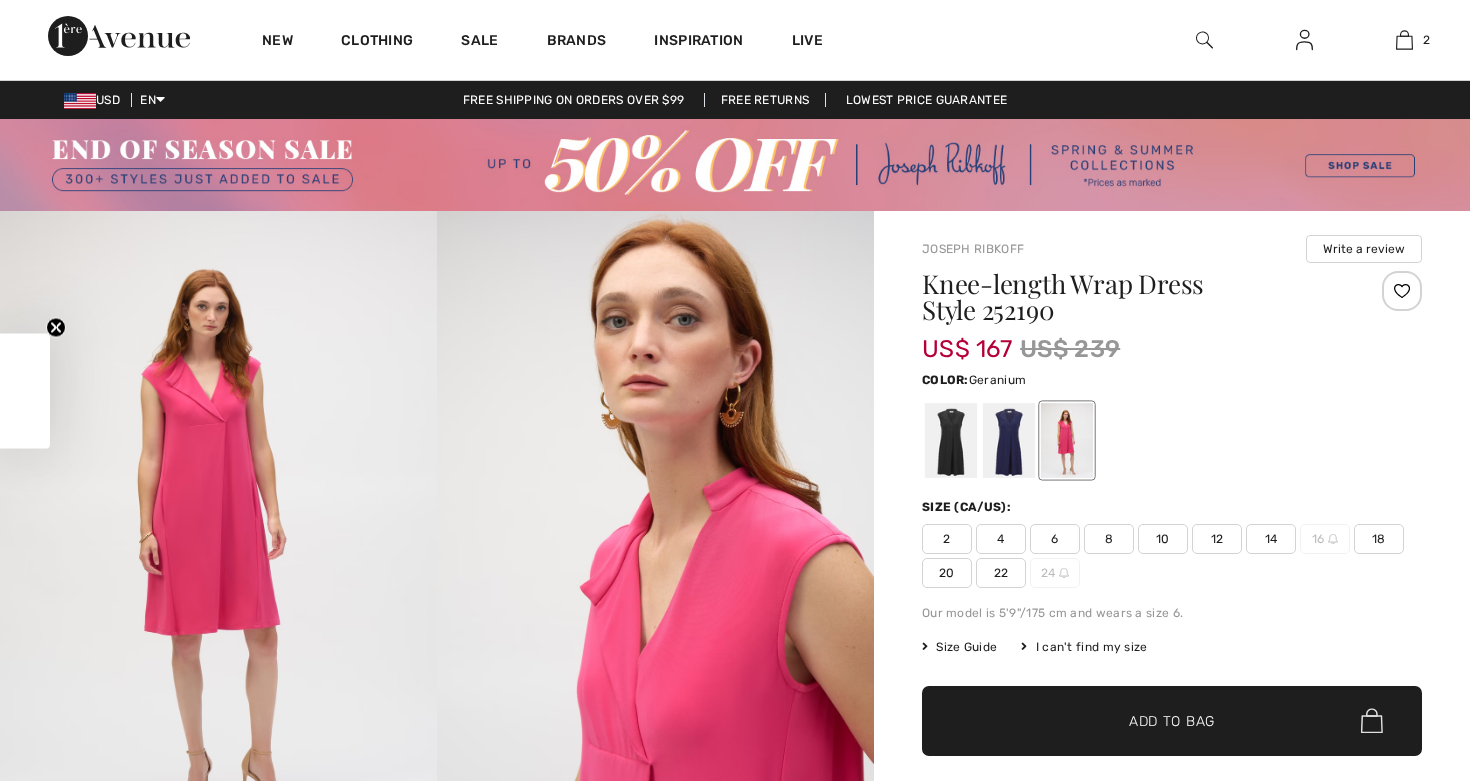 scroll, scrollTop: 0, scrollLeft: 0, axis: both 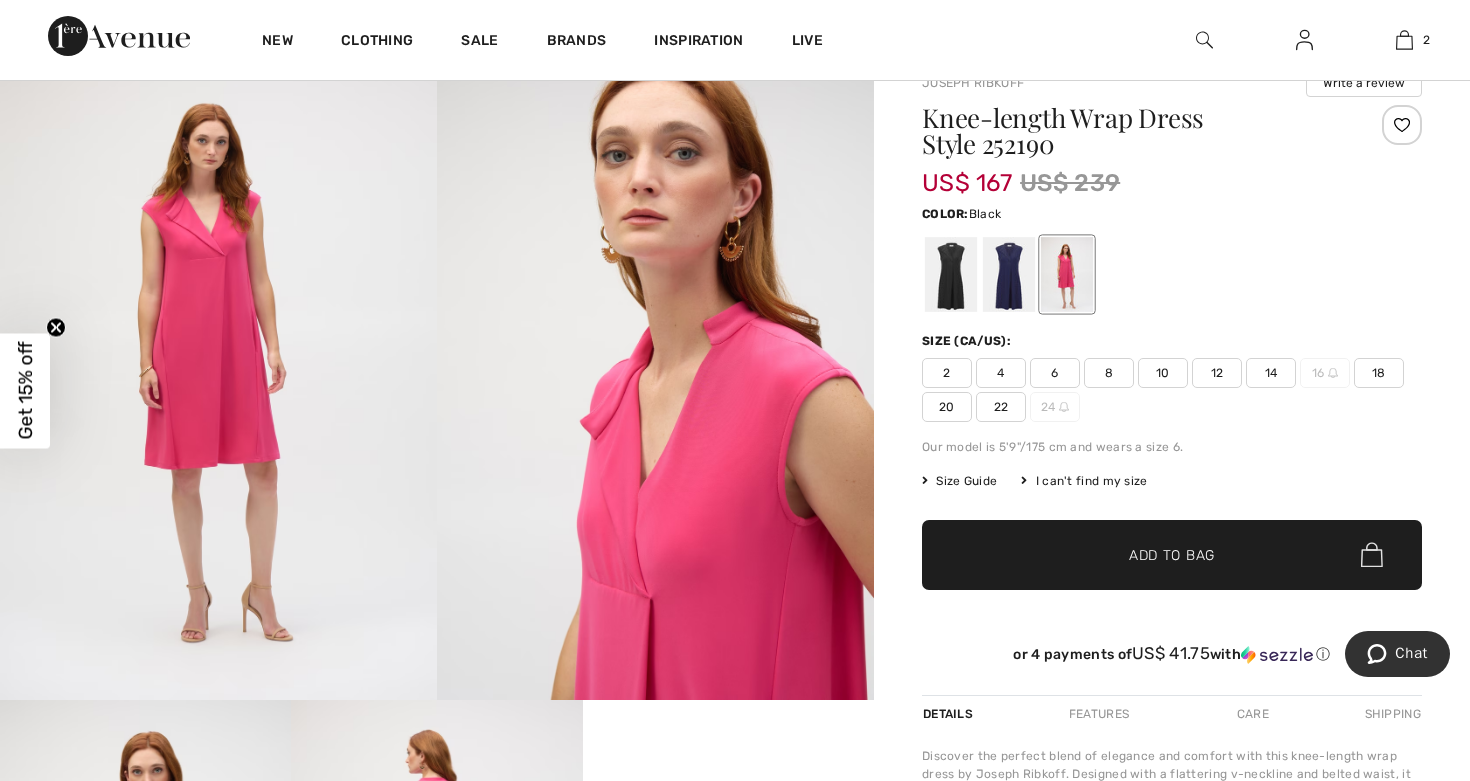 click at bounding box center [951, 274] 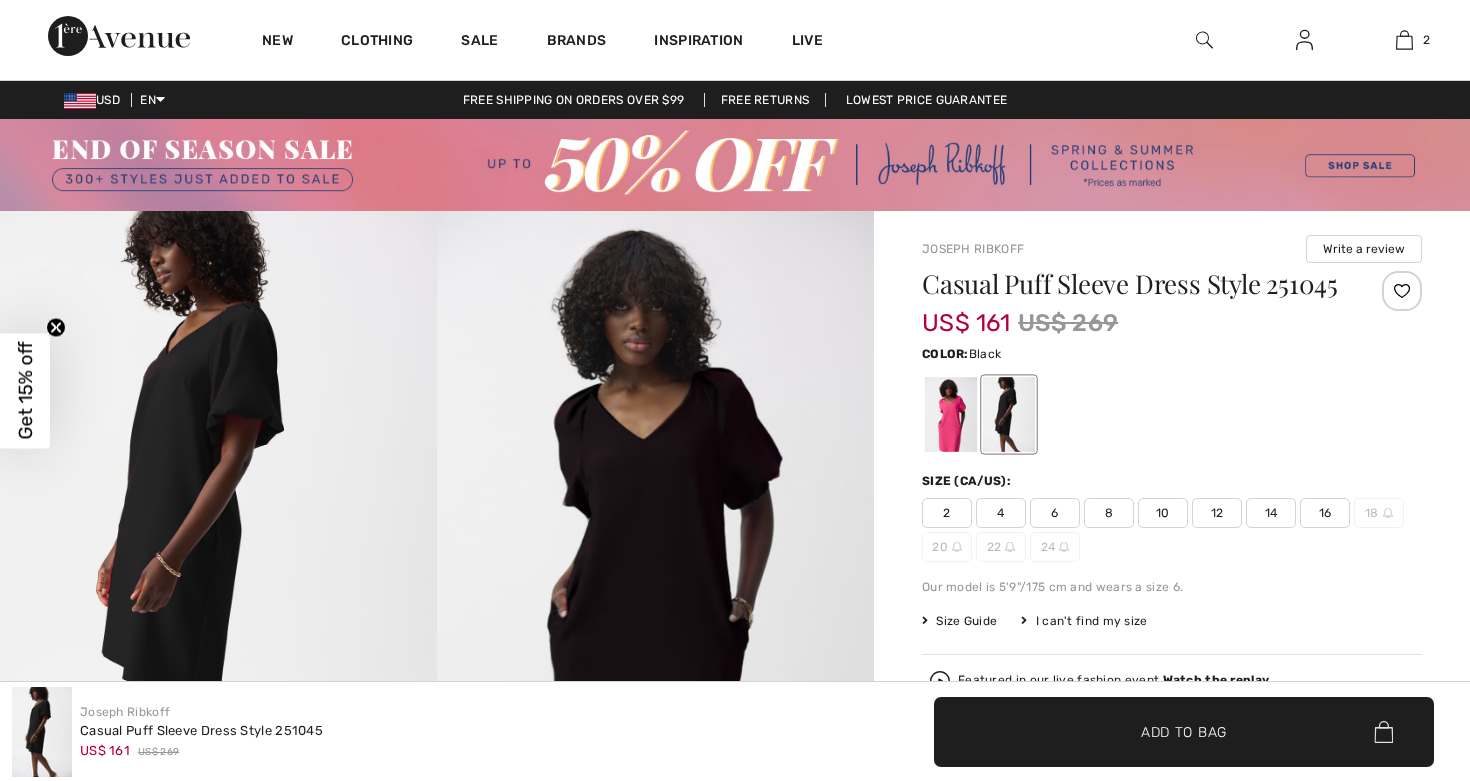 scroll, scrollTop: 1962, scrollLeft: 0, axis: vertical 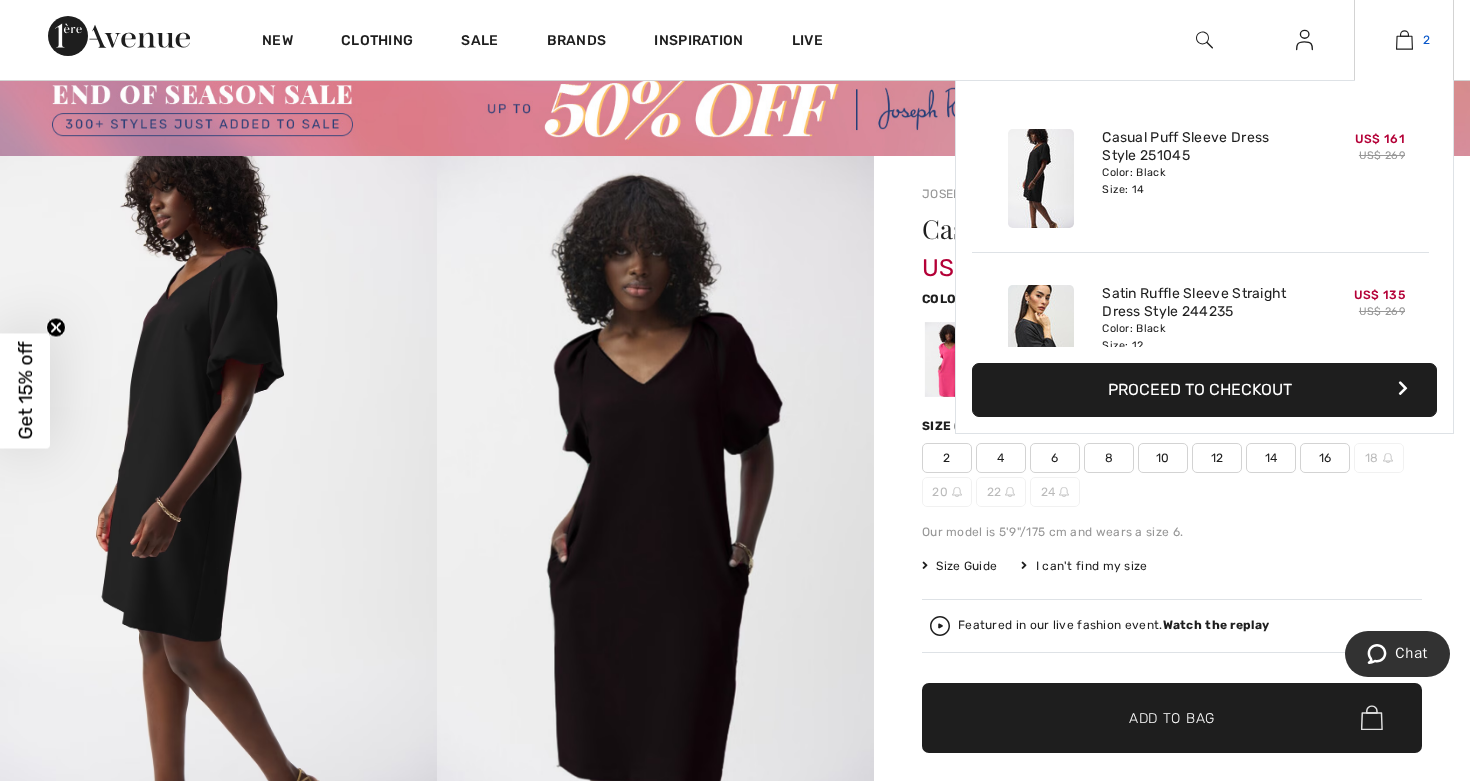 click on "2" at bounding box center [1404, 40] 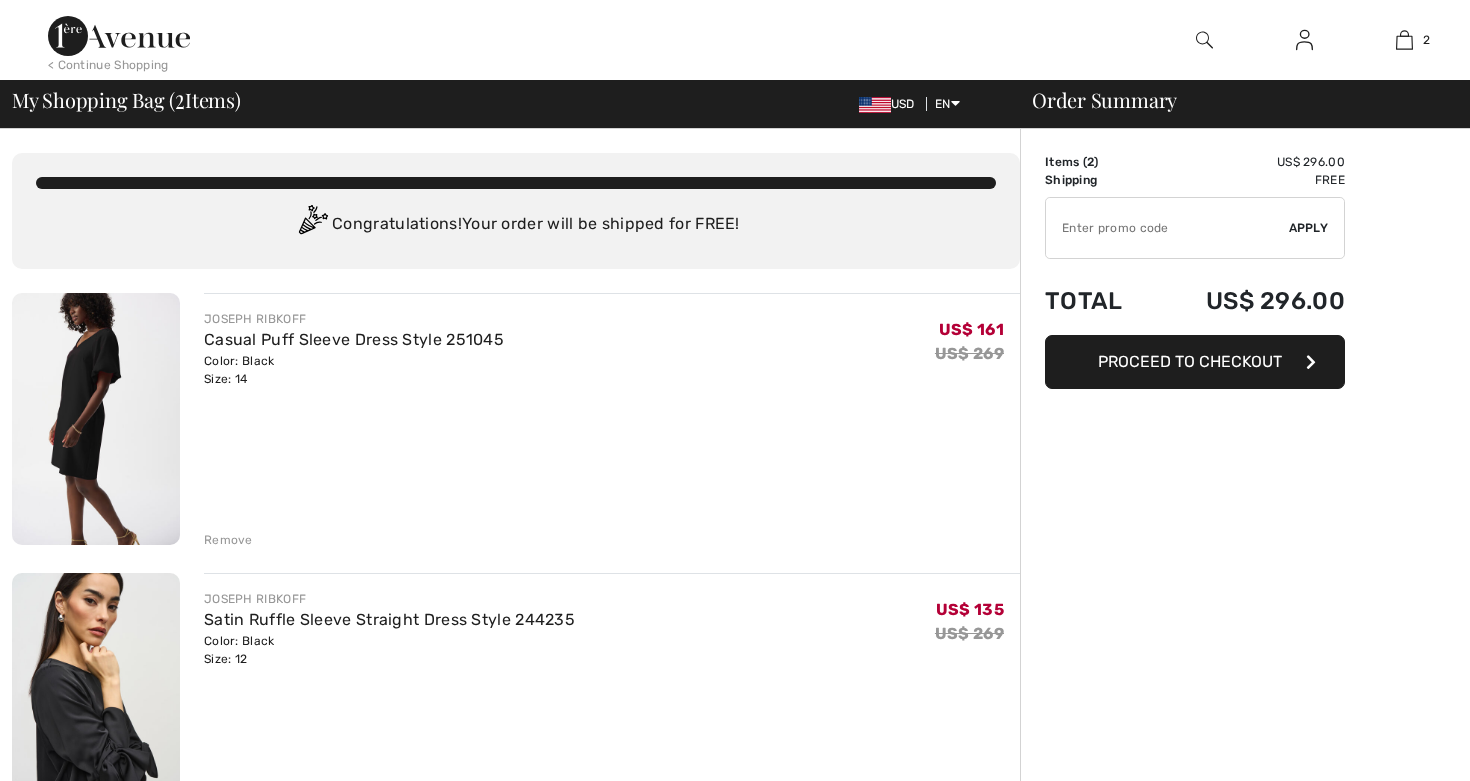 scroll, scrollTop: 0, scrollLeft: 0, axis: both 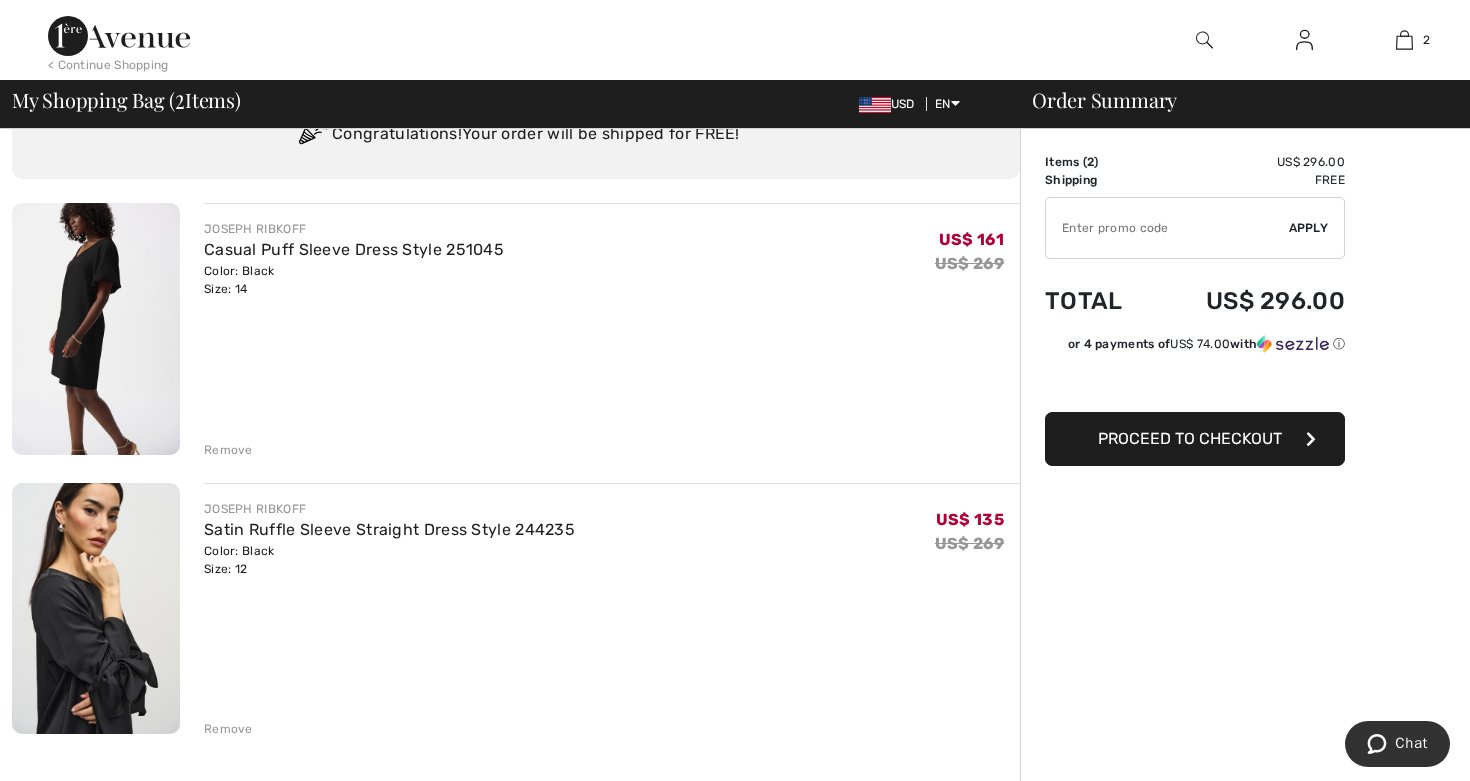 click on "Remove" at bounding box center (228, 450) 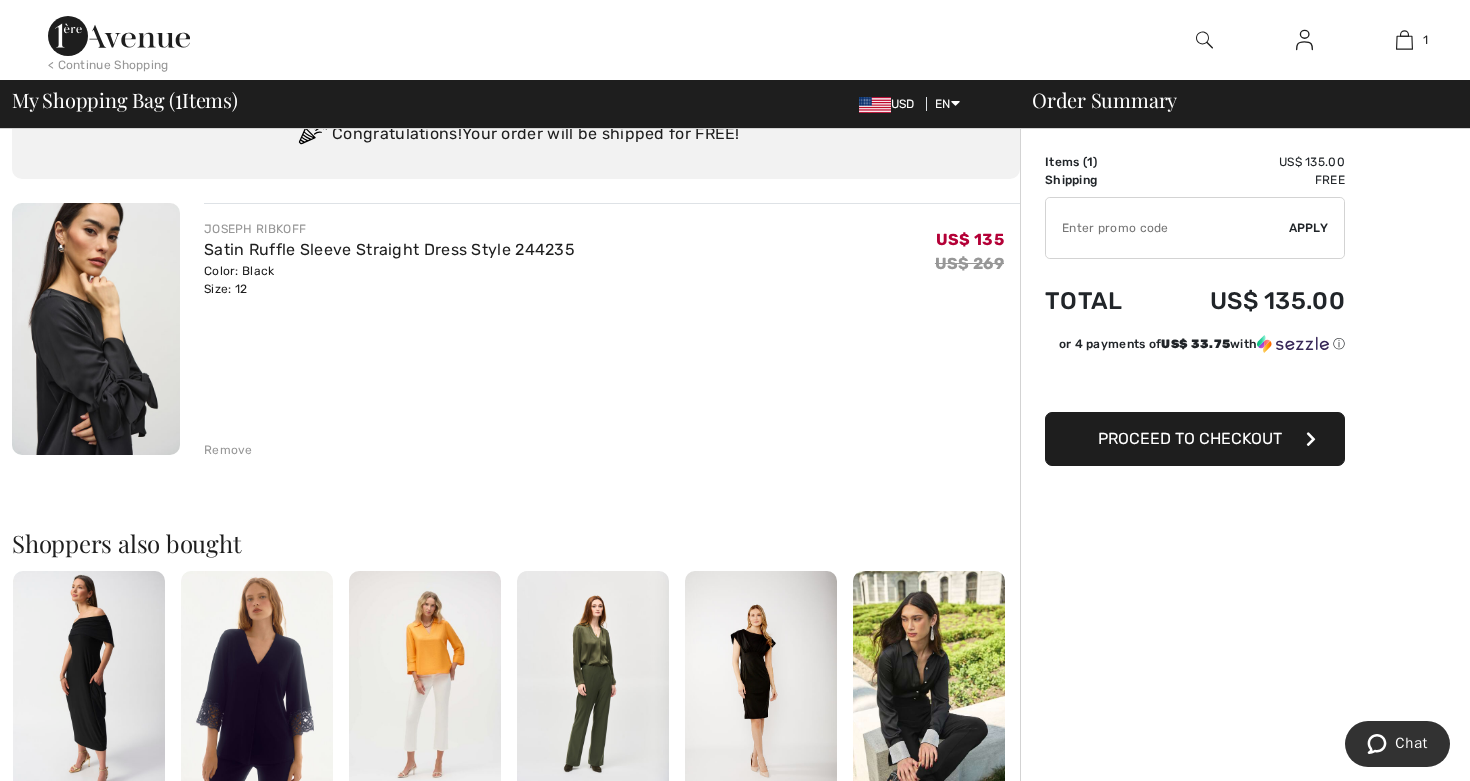 click at bounding box center [1304, 40] 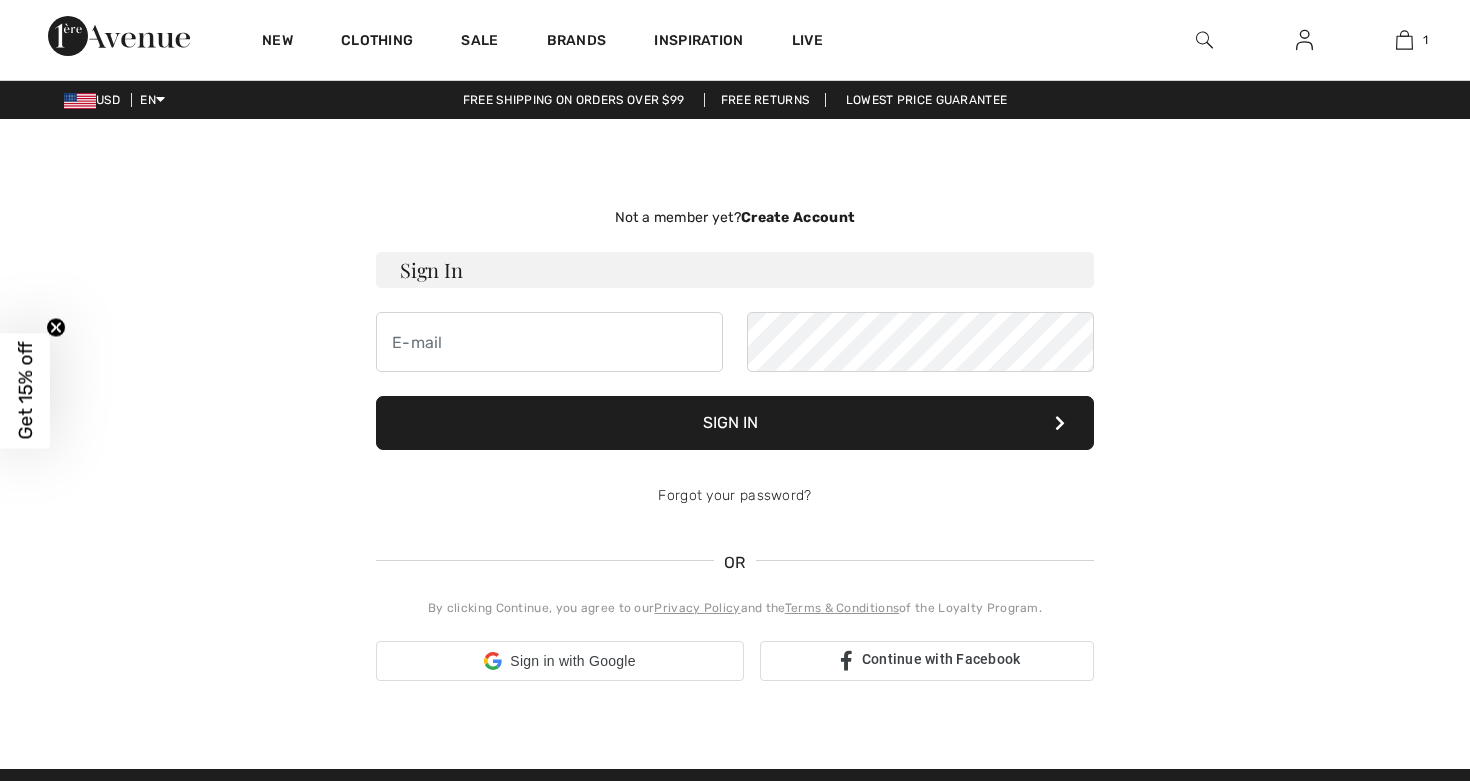 scroll, scrollTop: 0, scrollLeft: 0, axis: both 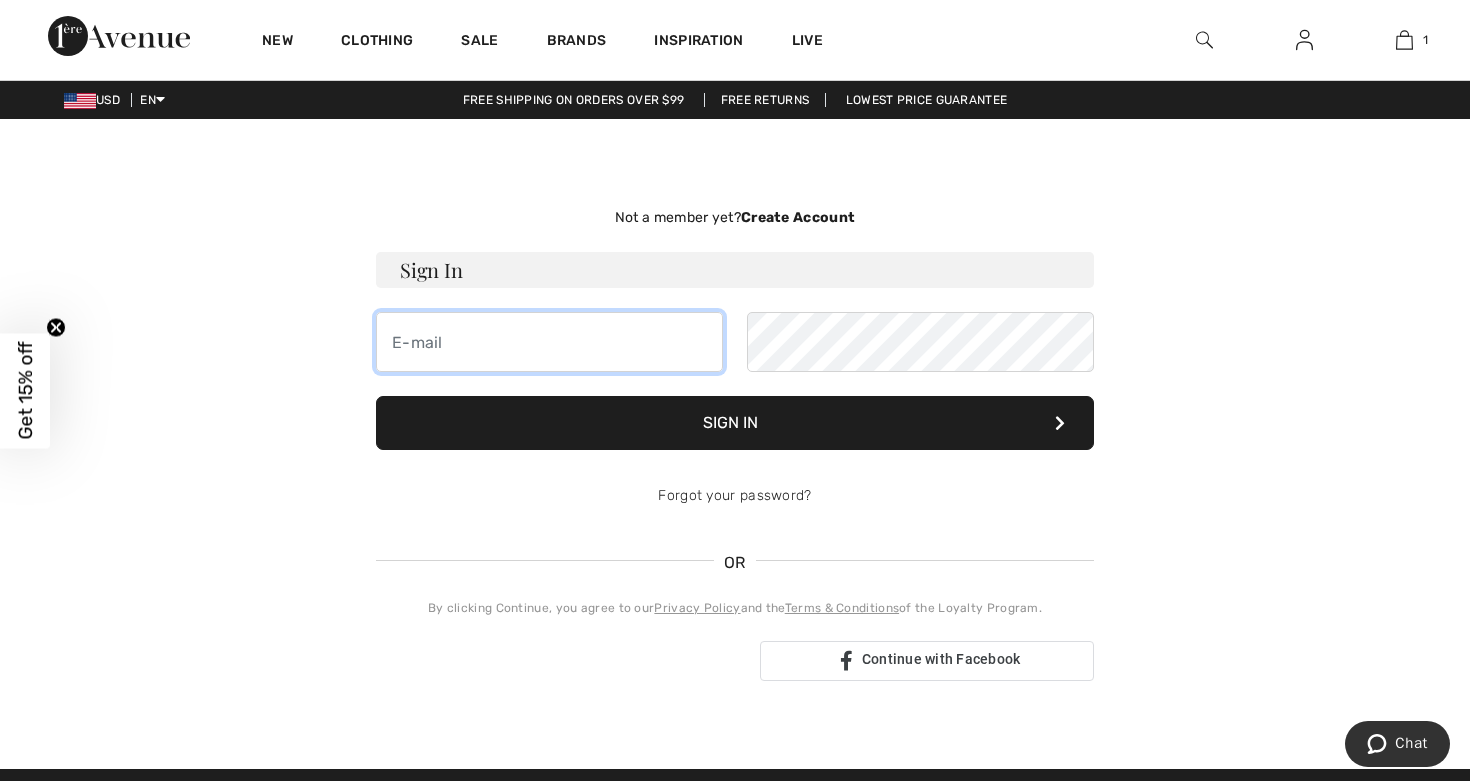 click at bounding box center [549, 342] 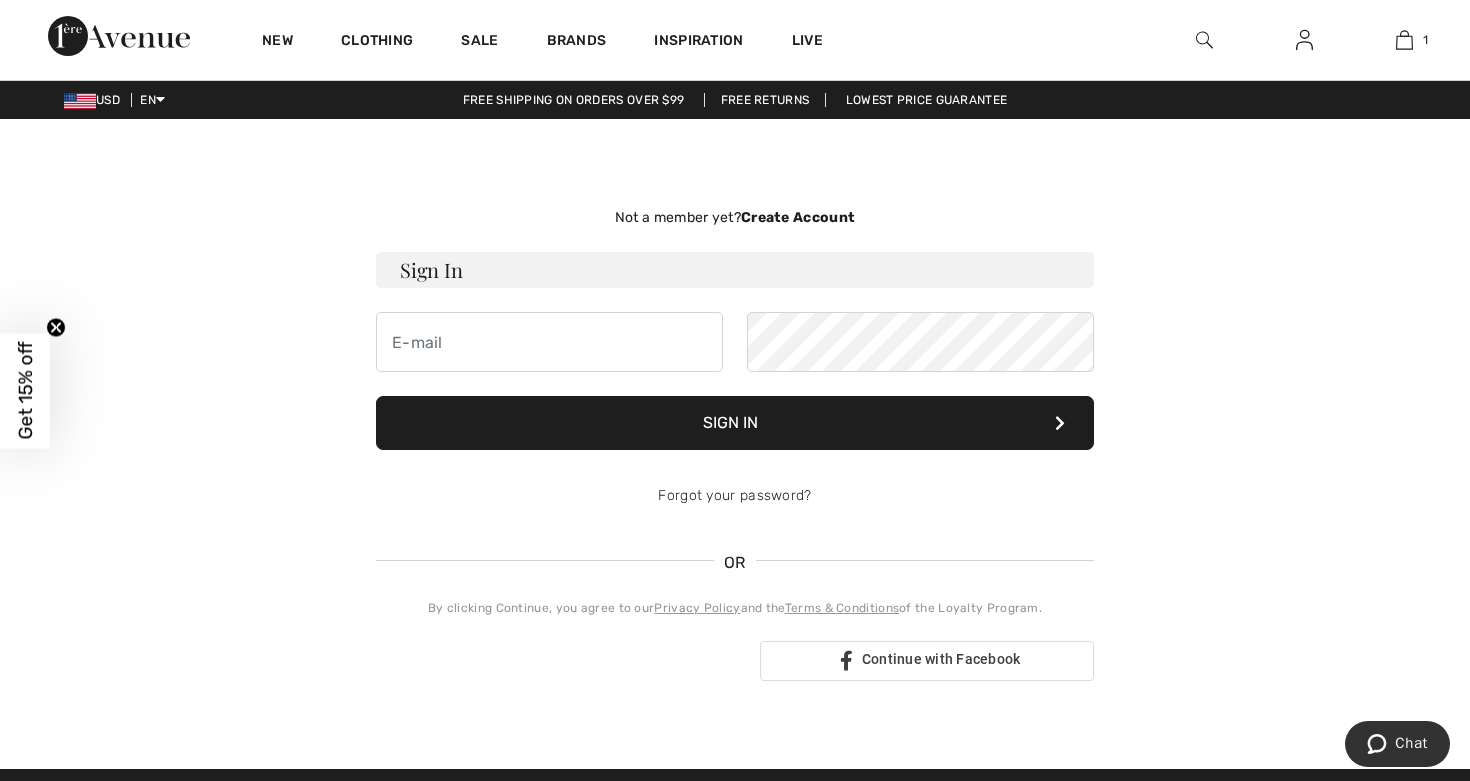click at bounding box center (560, 661) 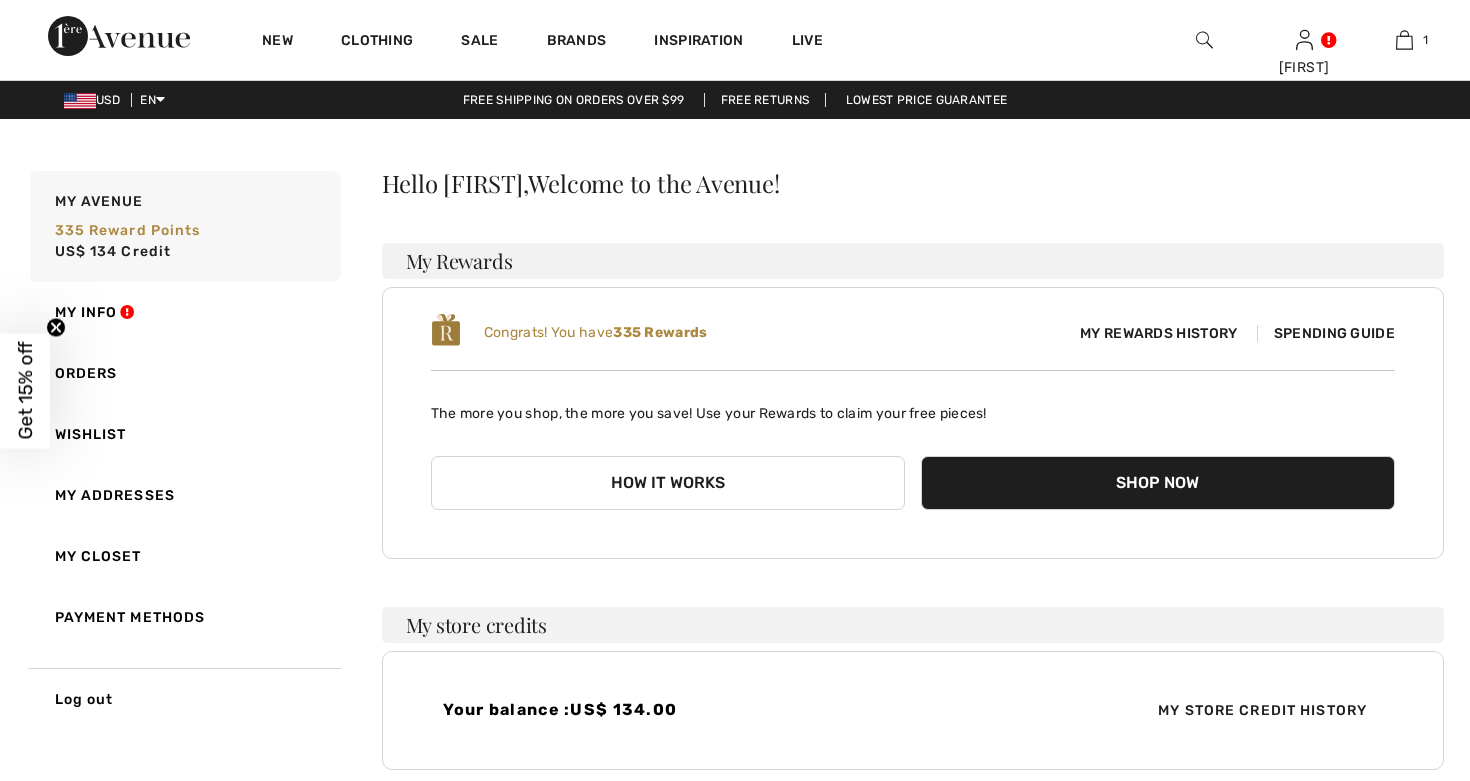 scroll, scrollTop: 0, scrollLeft: 0, axis: both 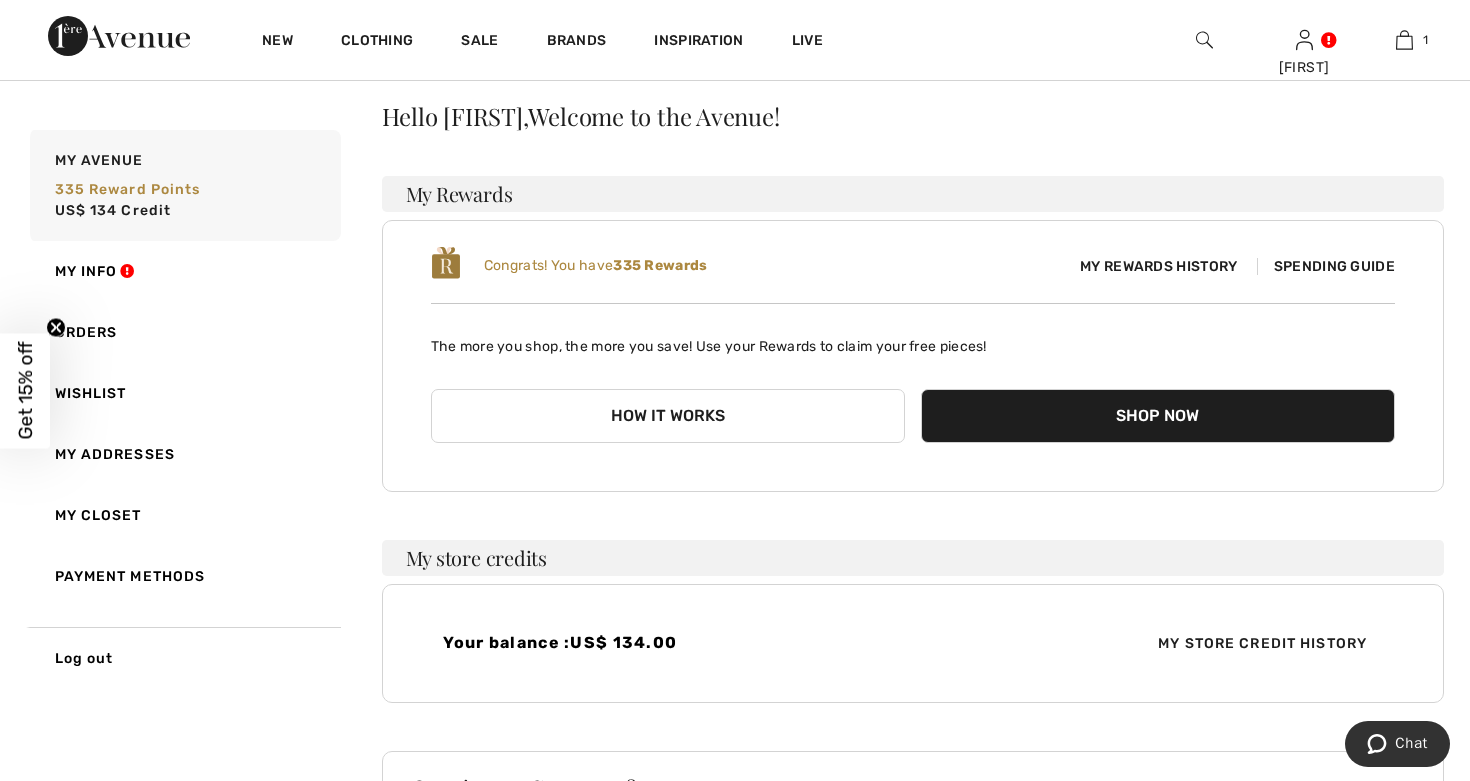 click on "How it works" at bounding box center (668, 416) 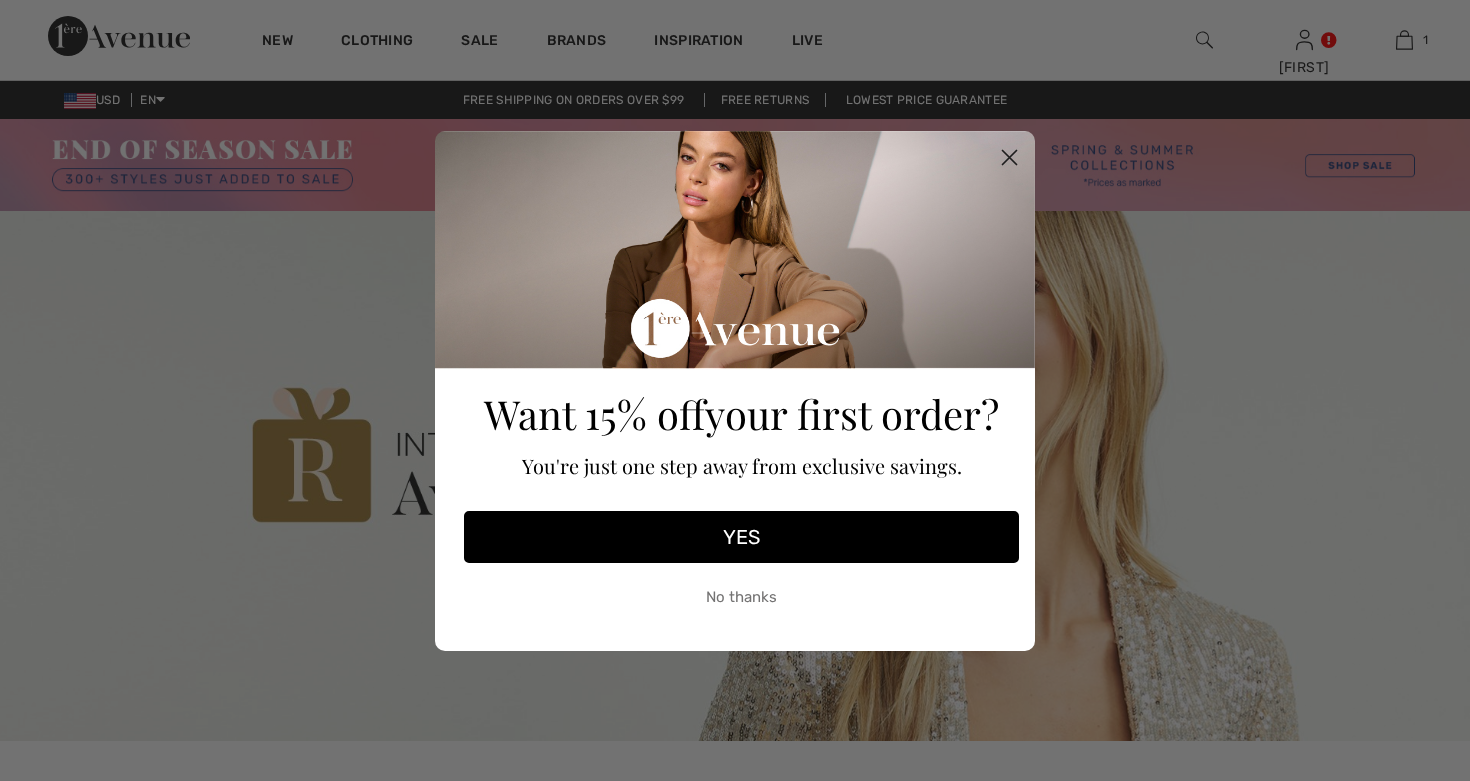 checkbox on "true" 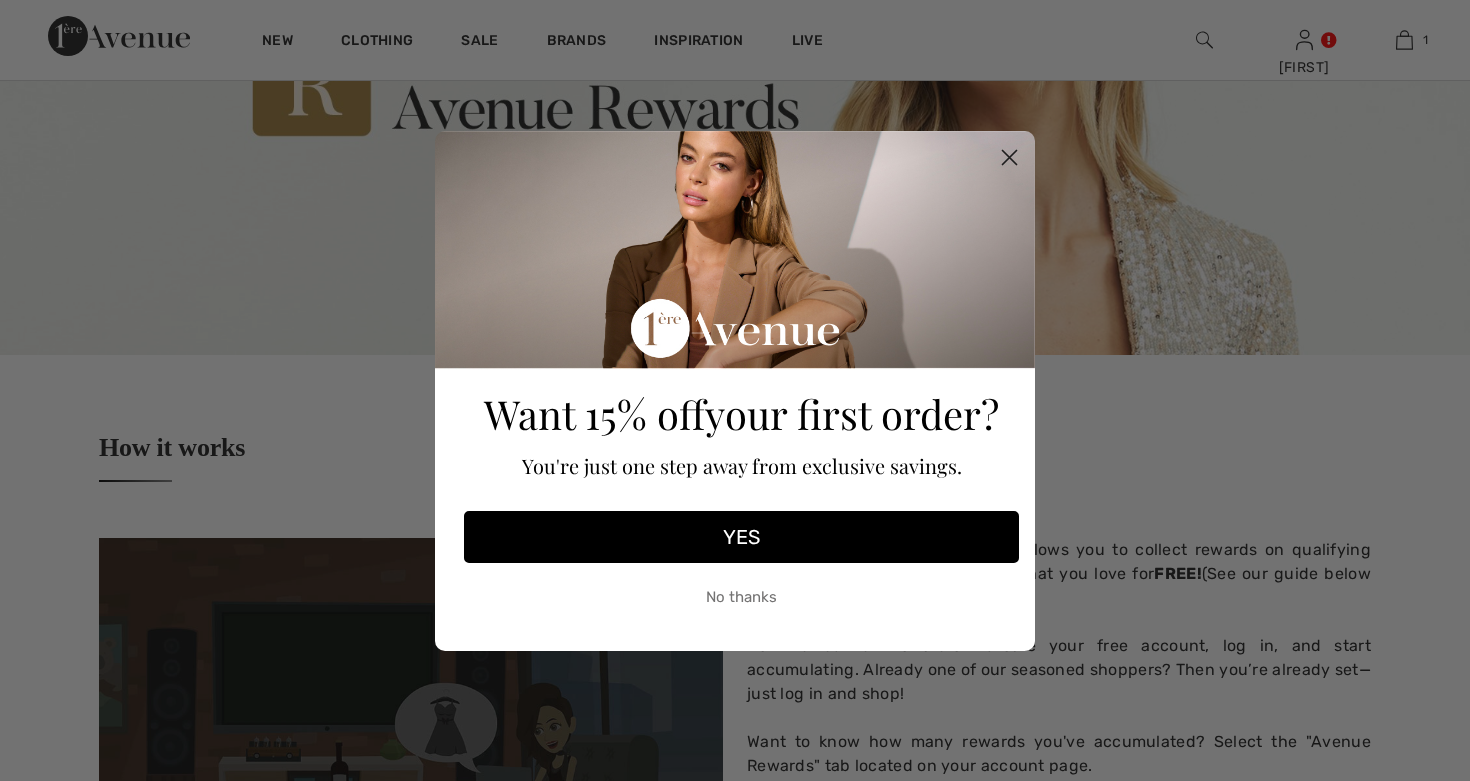 scroll, scrollTop: 0, scrollLeft: 0, axis: both 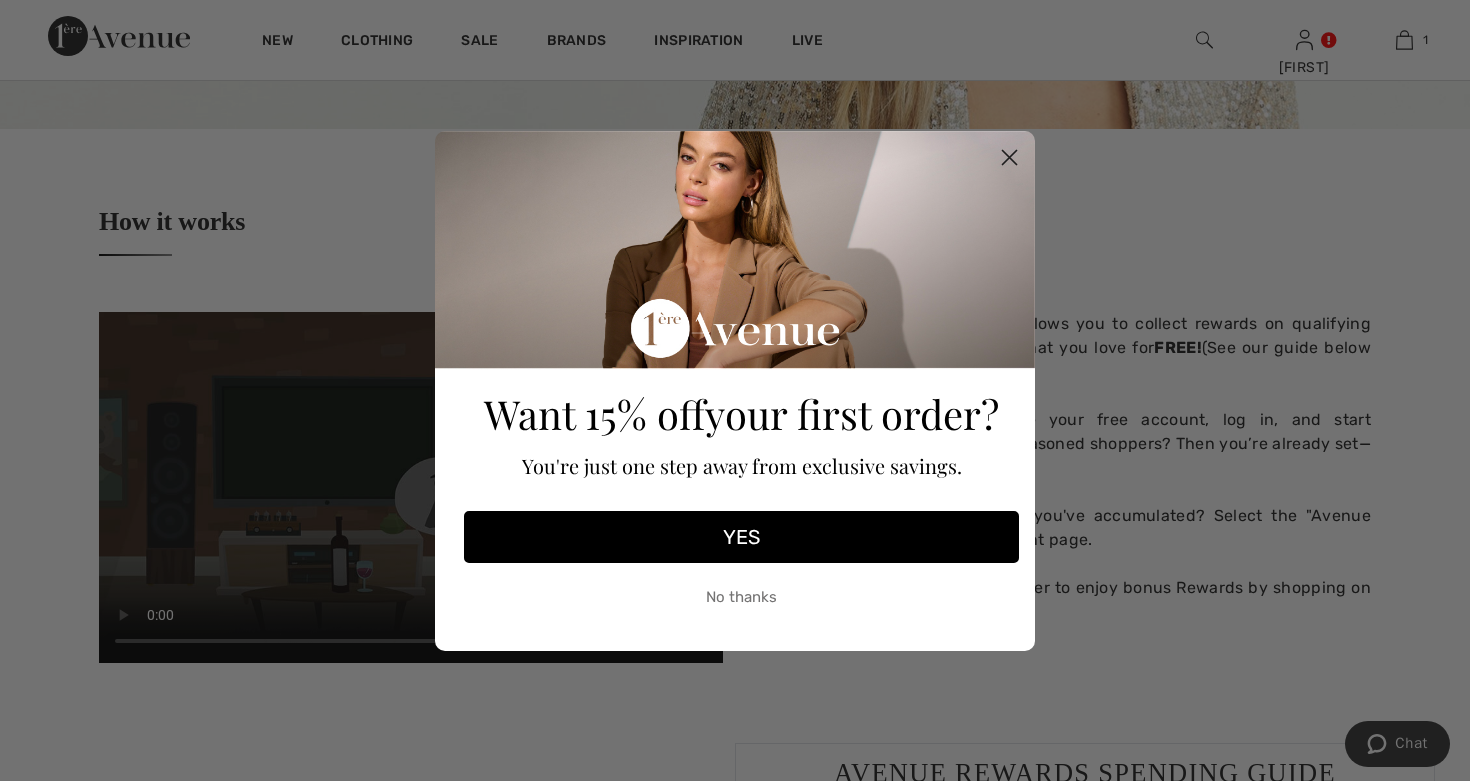 click 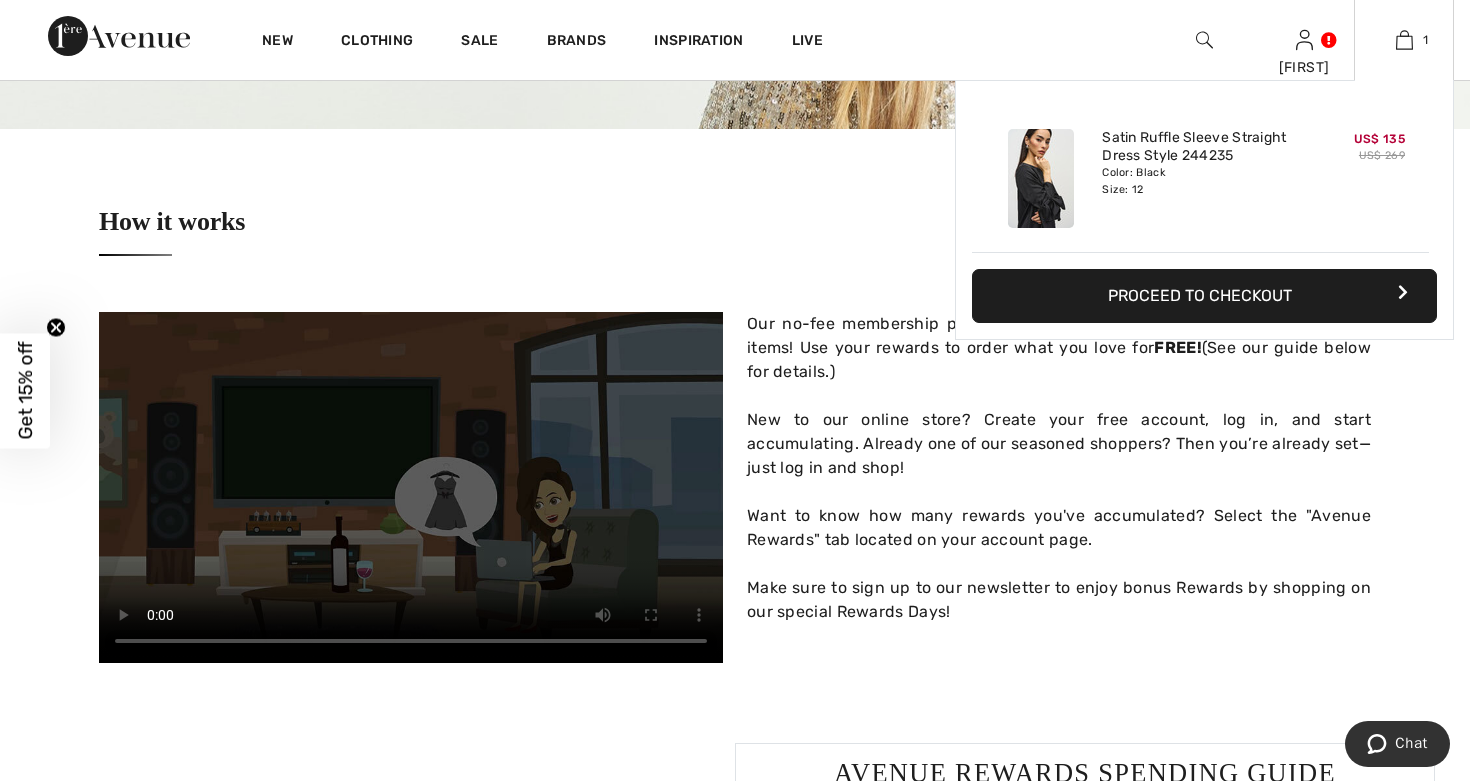 click on "Proceed to Checkout" at bounding box center (1204, 296) 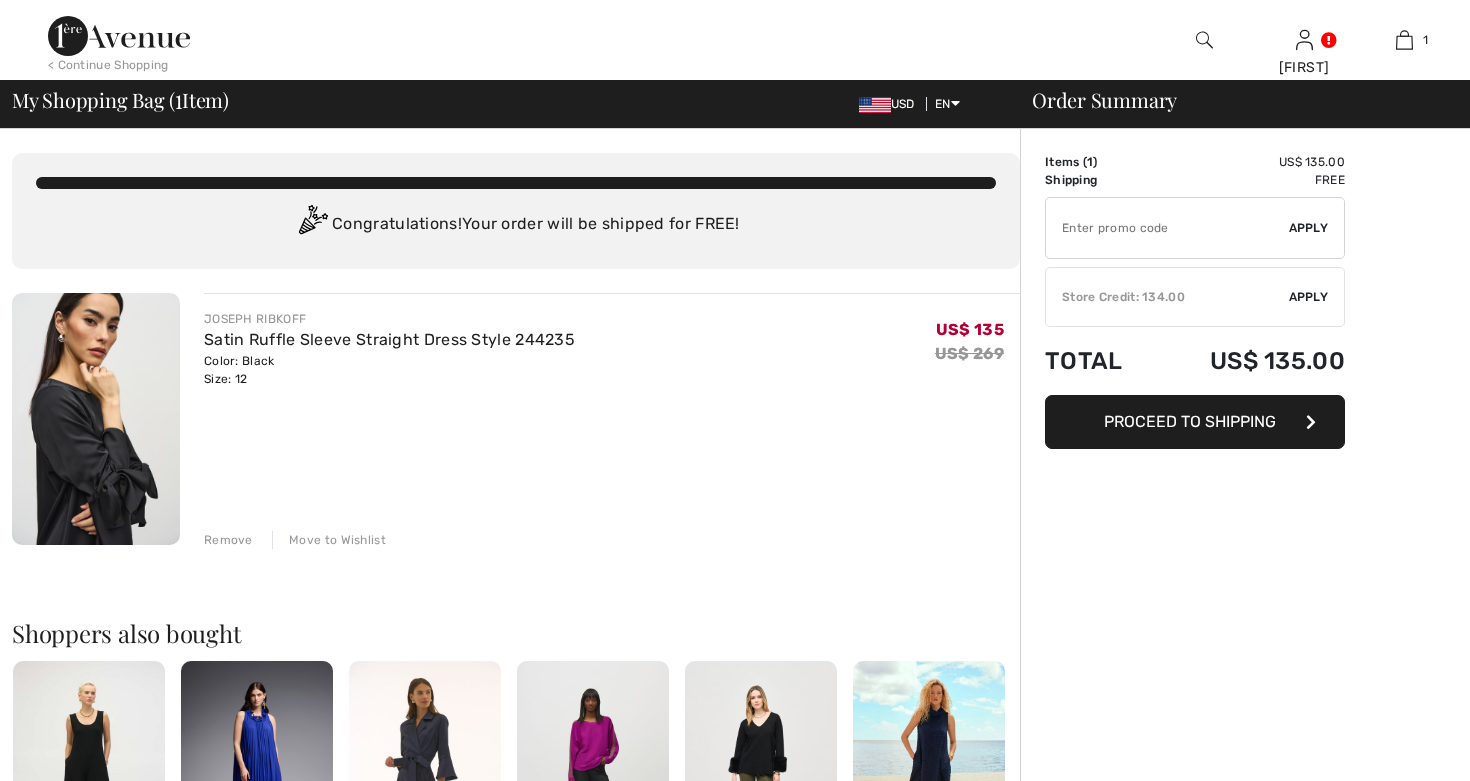 scroll, scrollTop: 0, scrollLeft: 0, axis: both 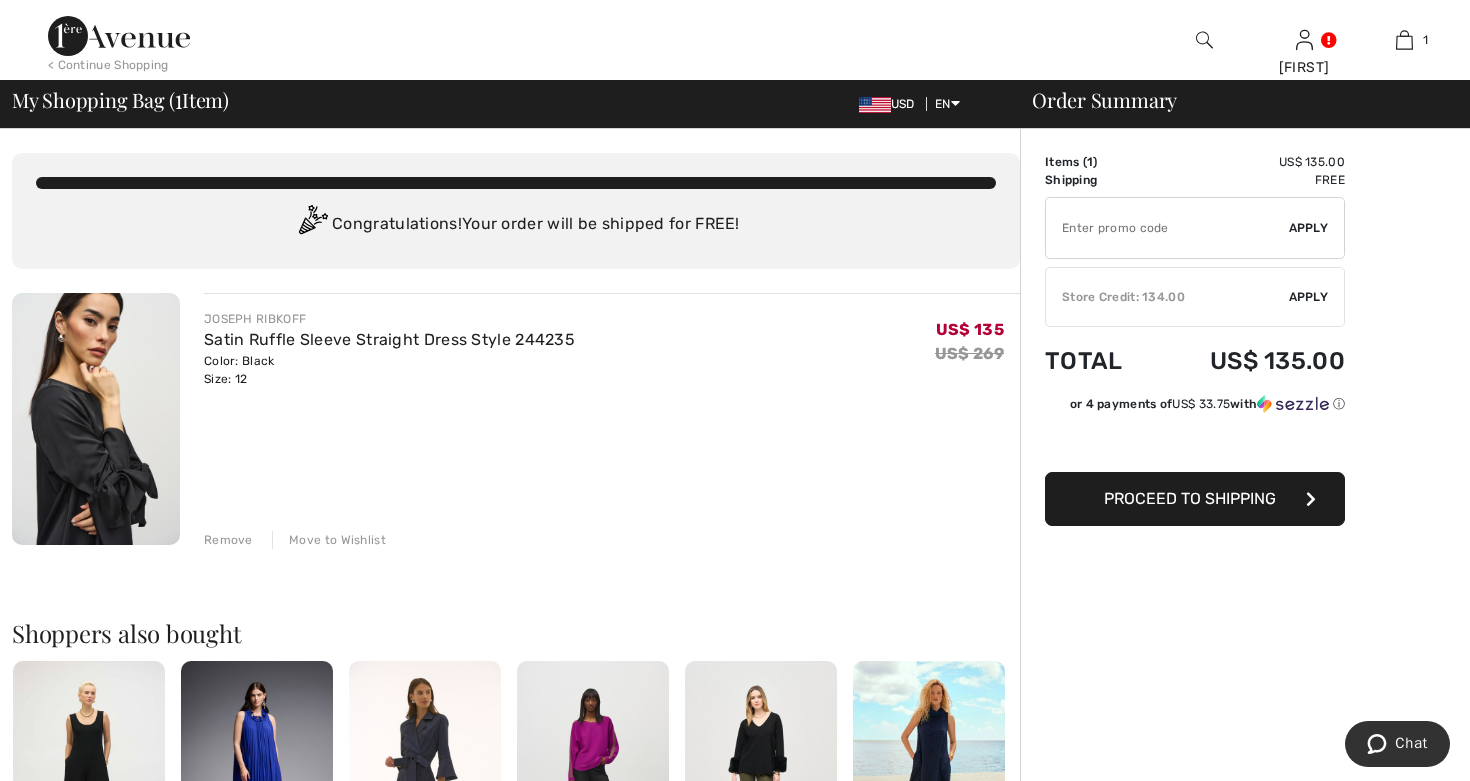 click on "Apply" at bounding box center (1309, 297) 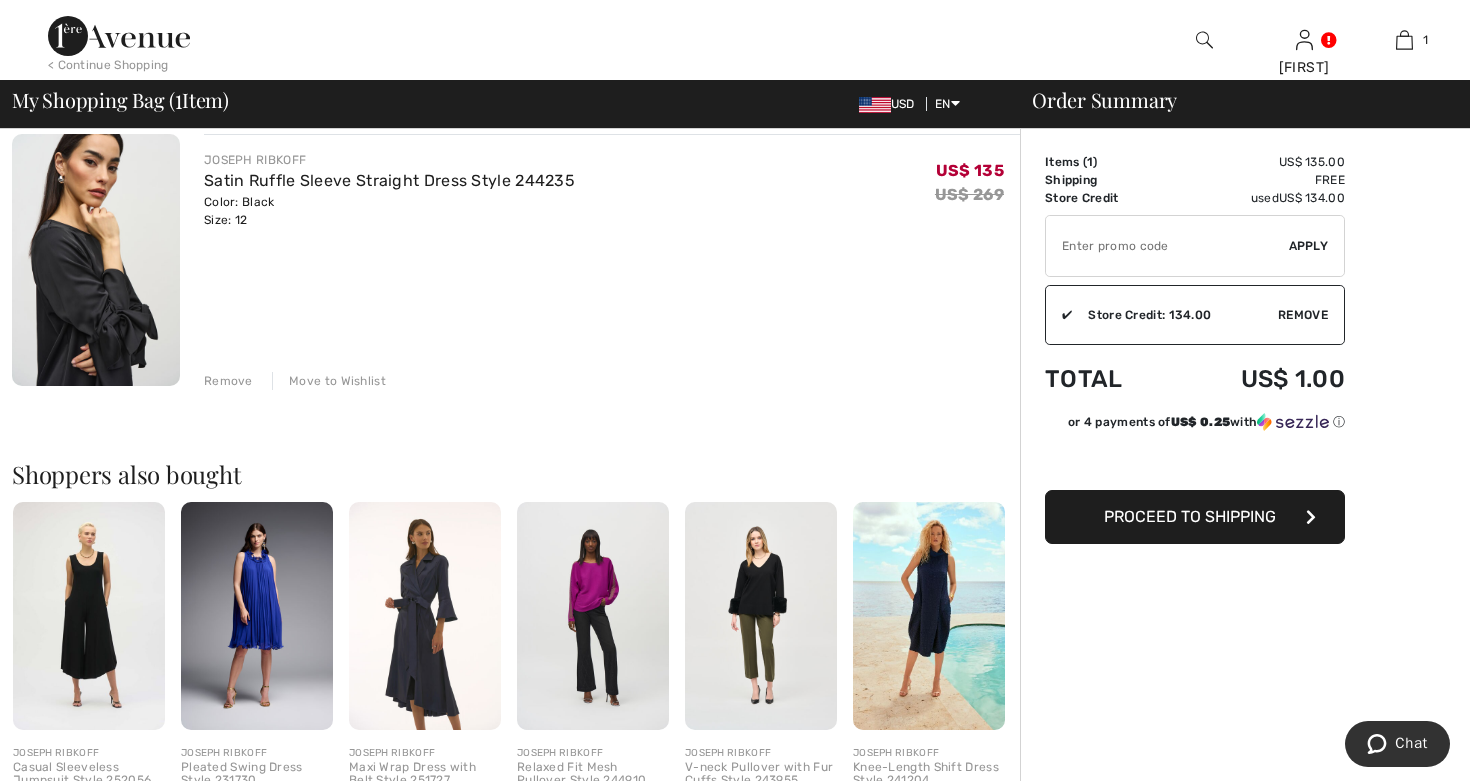 scroll, scrollTop: 155, scrollLeft: 0, axis: vertical 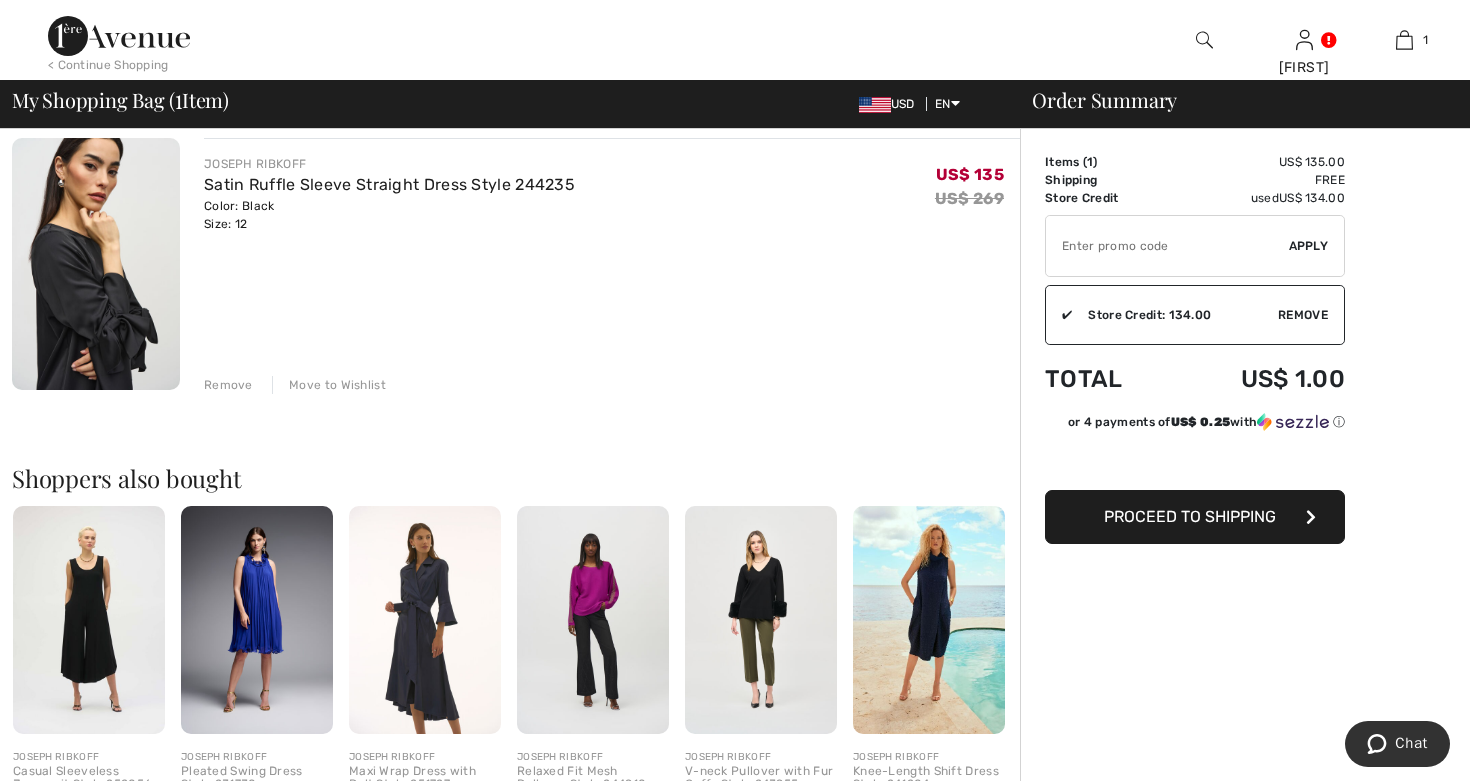 click on "Proceed to Shipping" at bounding box center (1190, 516) 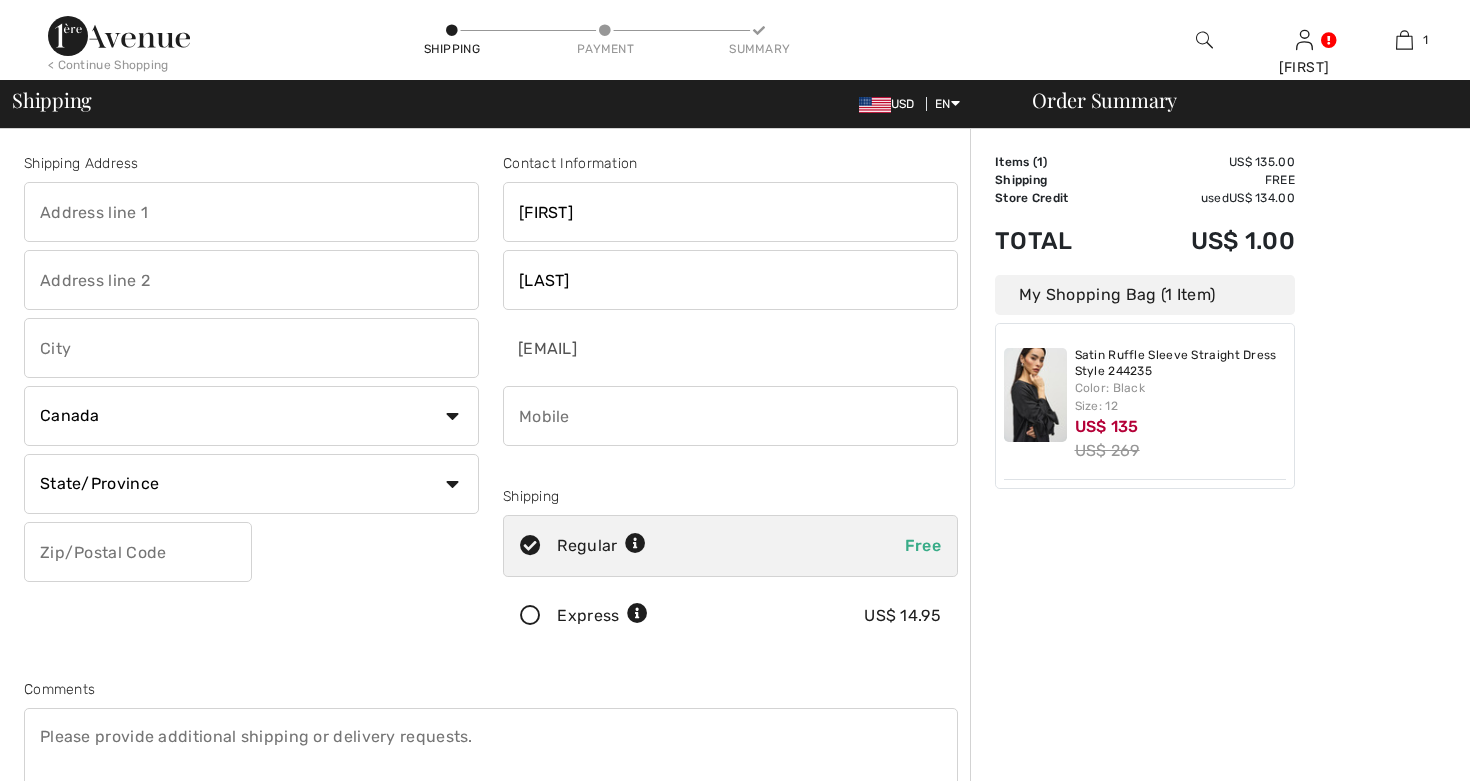 scroll, scrollTop: 0, scrollLeft: 0, axis: both 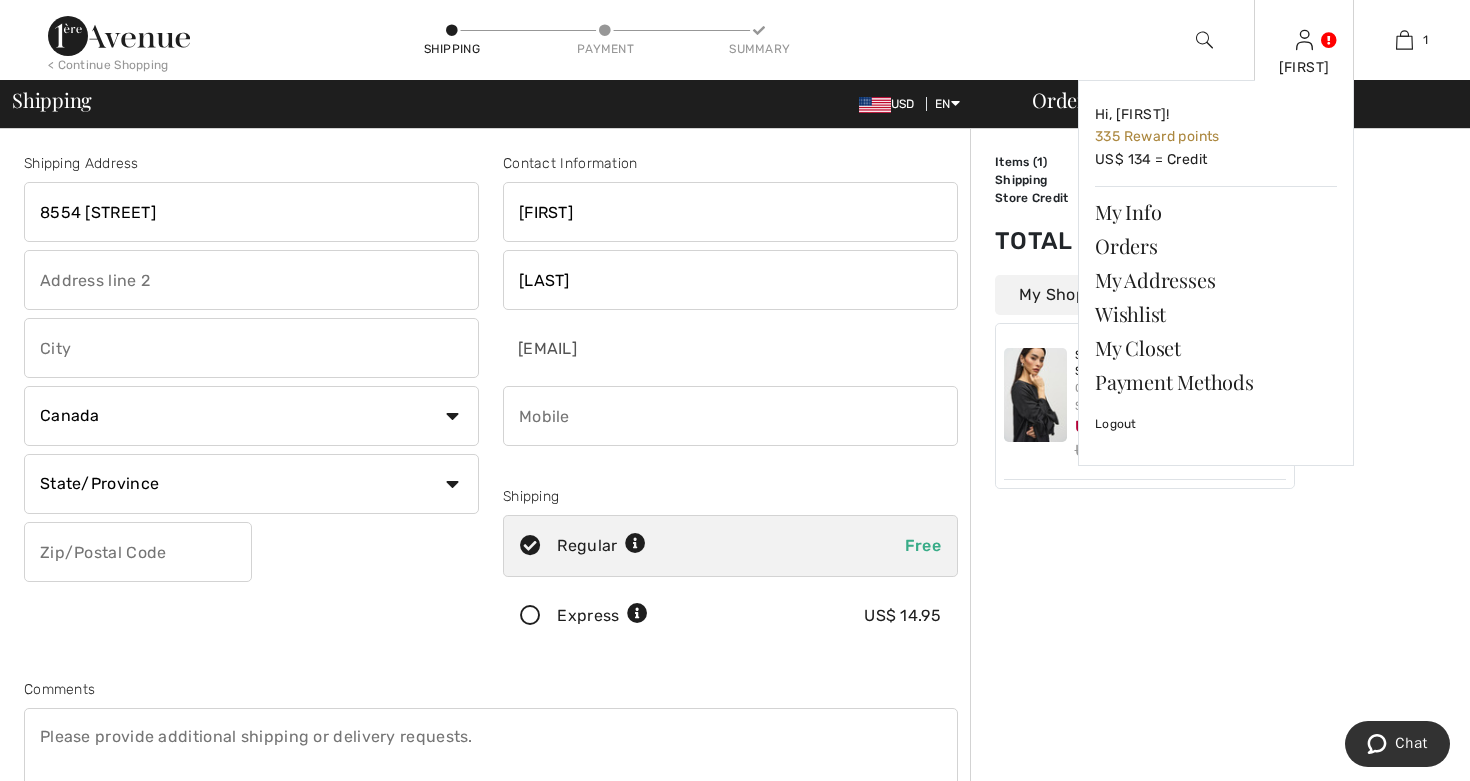 type on "8554 [STREET]" 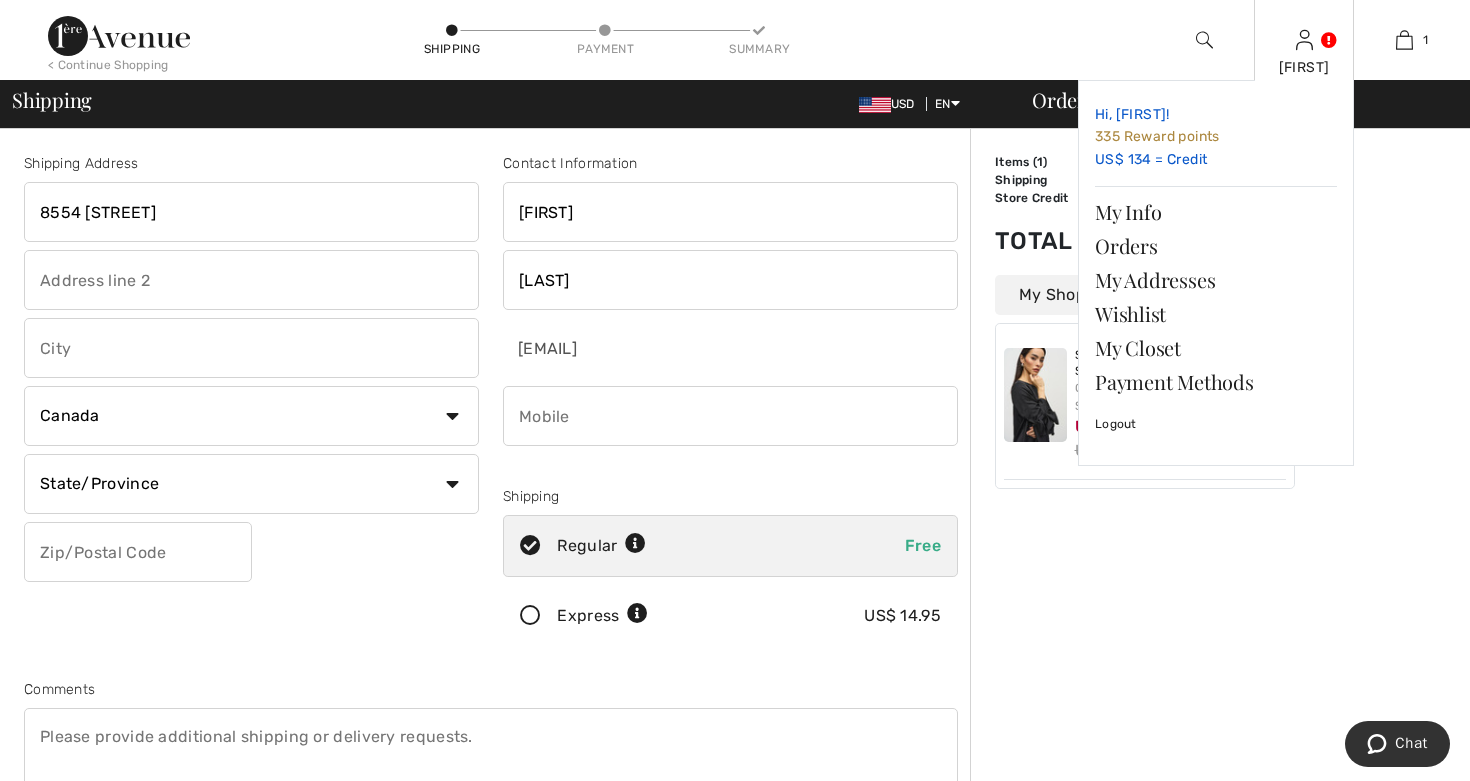 click on "335 Reward points" at bounding box center [1157, 136] 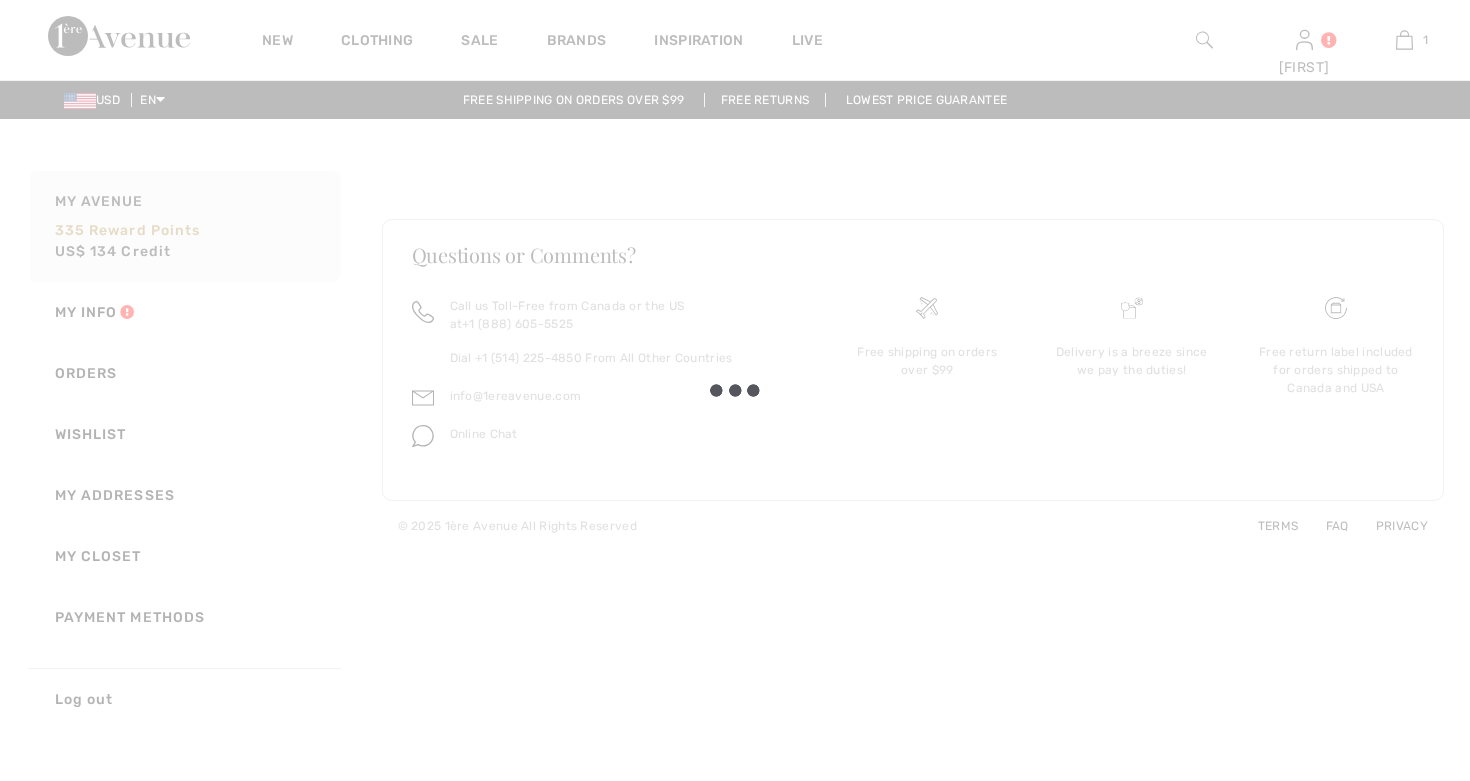 scroll, scrollTop: 0, scrollLeft: 0, axis: both 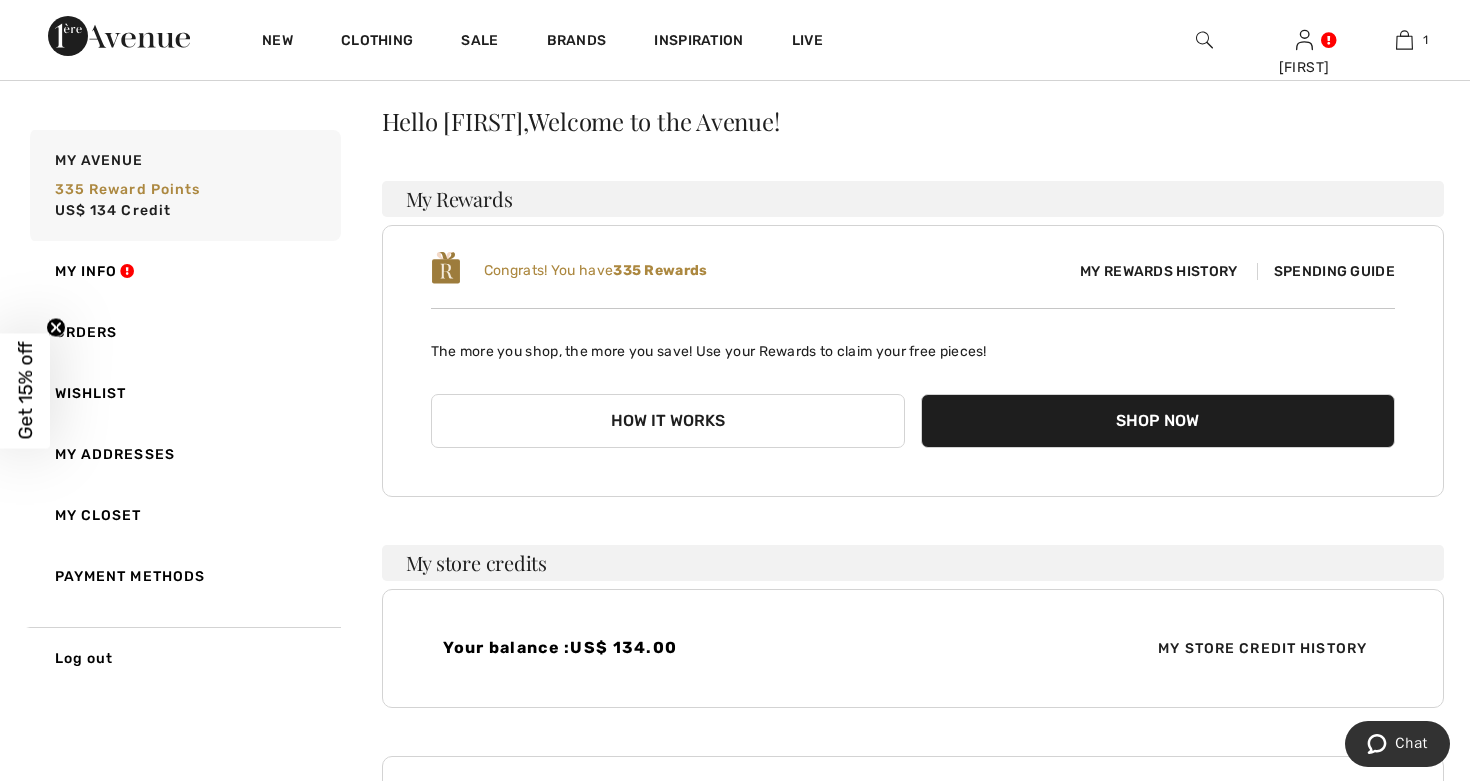 click on "Spending Guide" at bounding box center [1326, 271] 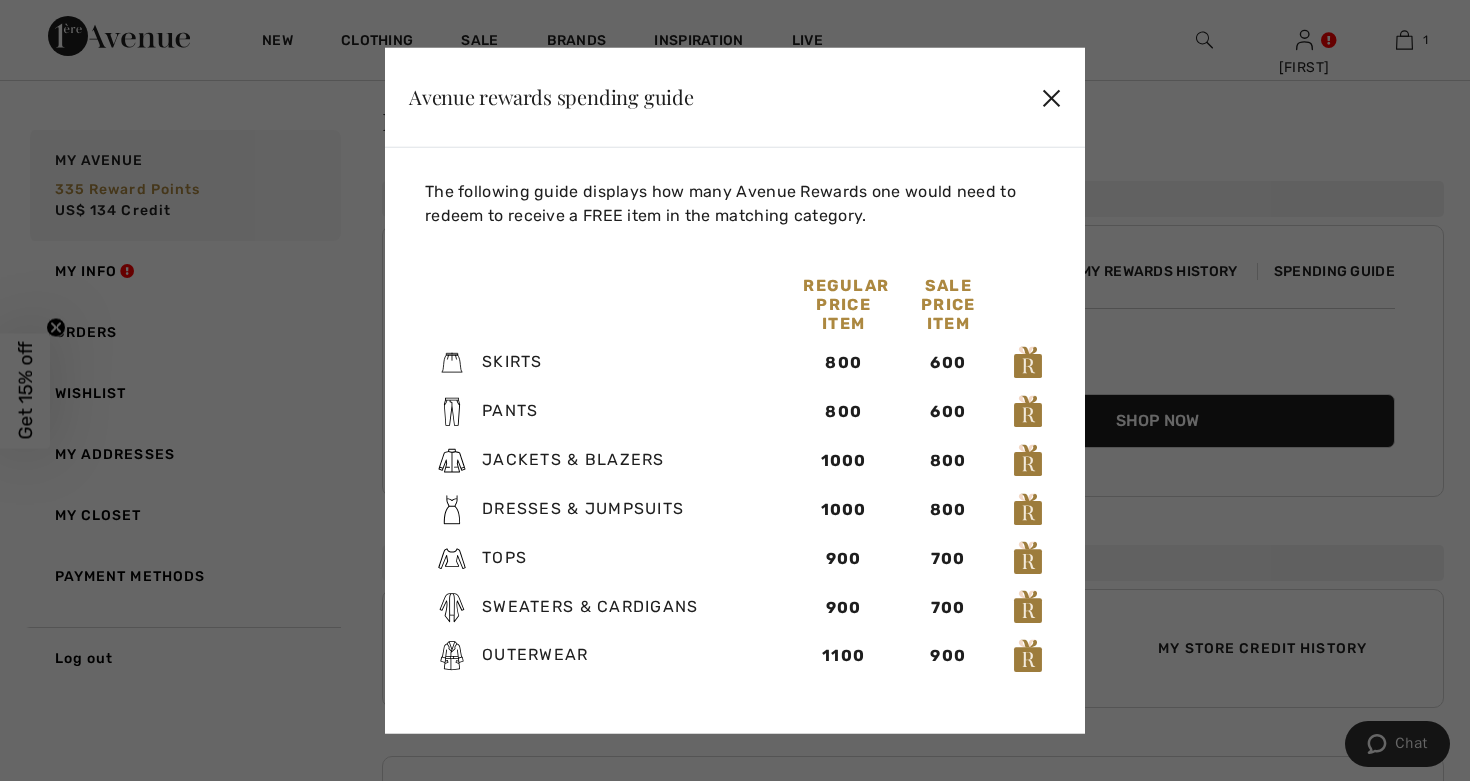 click on "✕" at bounding box center (1051, 97) 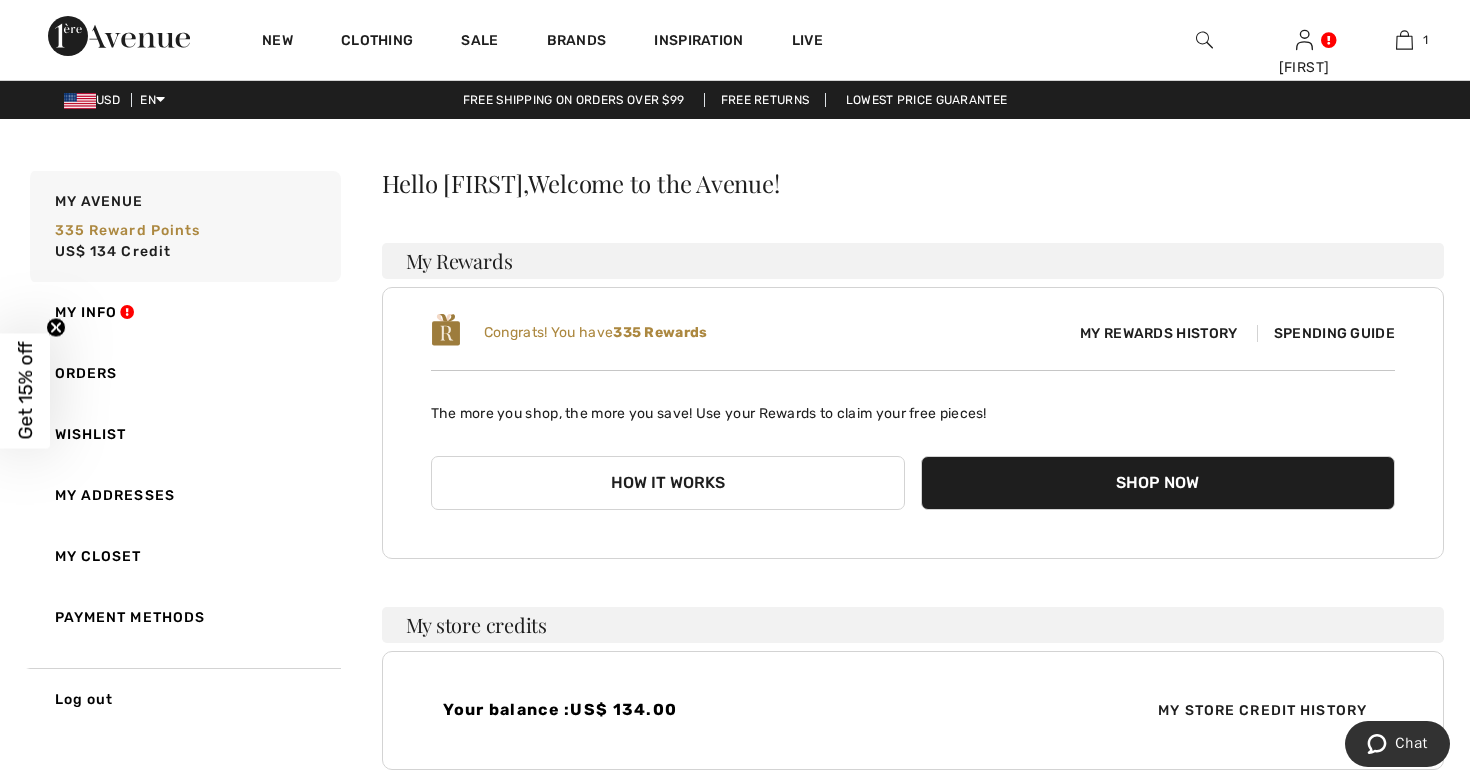scroll, scrollTop: 0, scrollLeft: 0, axis: both 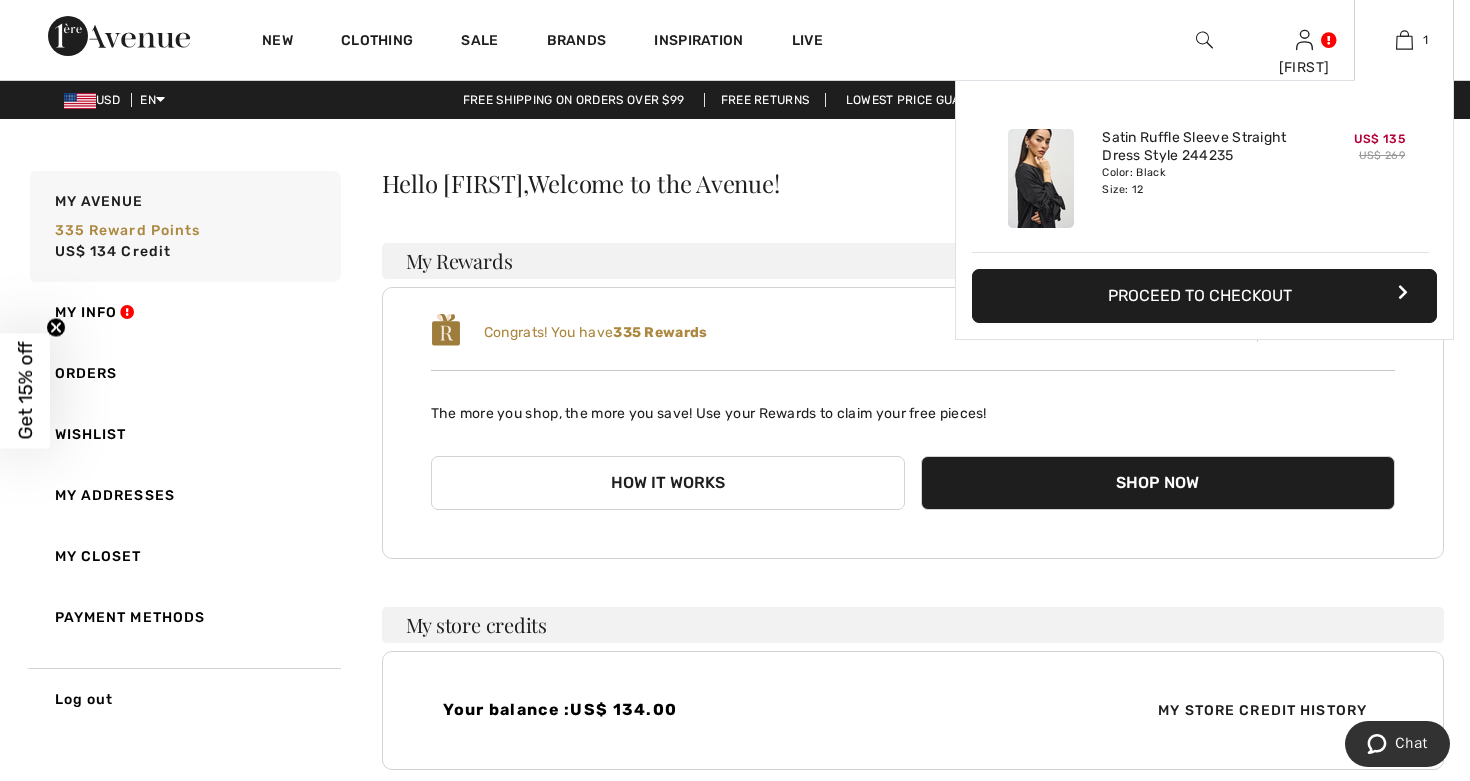 click on "Proceed to Checkout" at bounding box center [1204, 296] 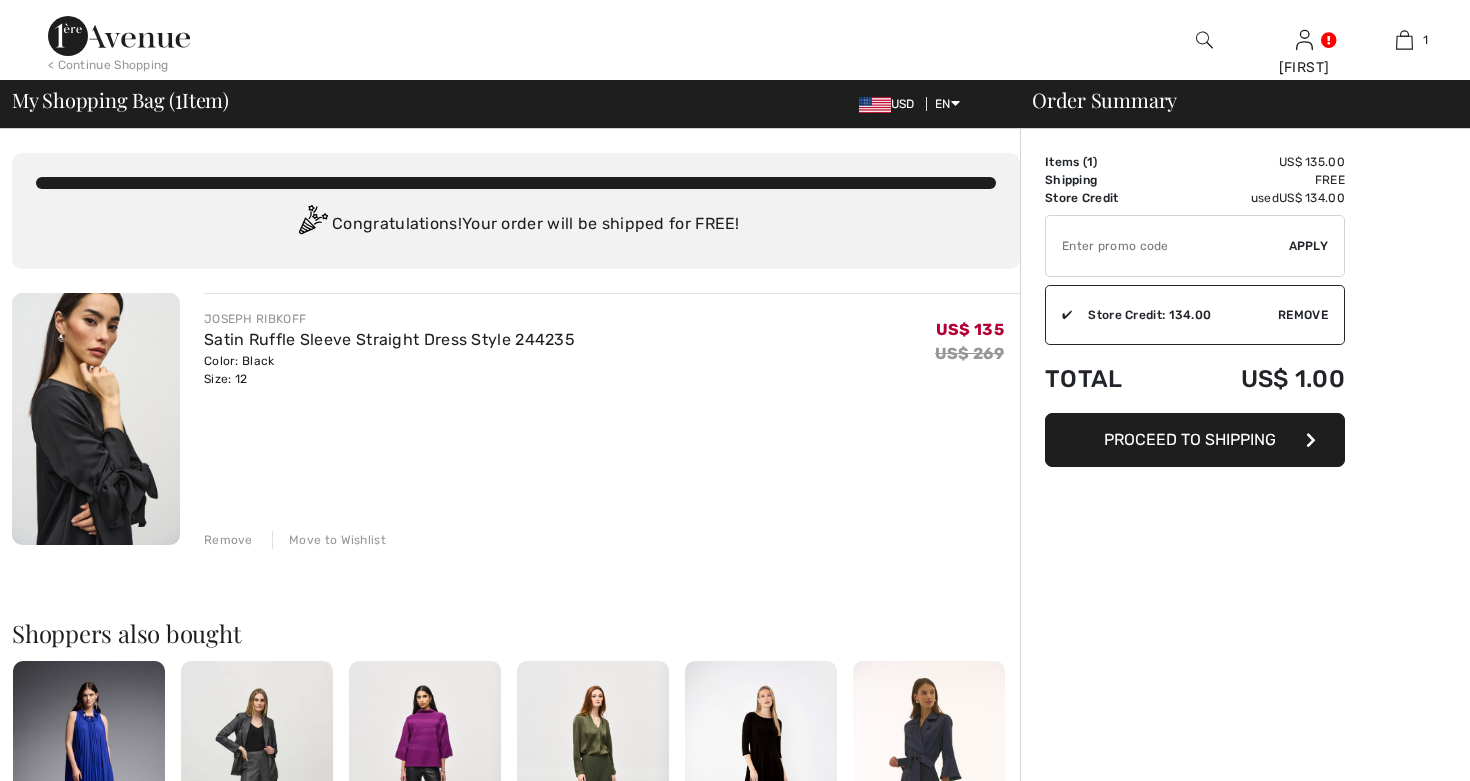 scroll, scrollTop: 0, scrollLeft: 0, axis: both 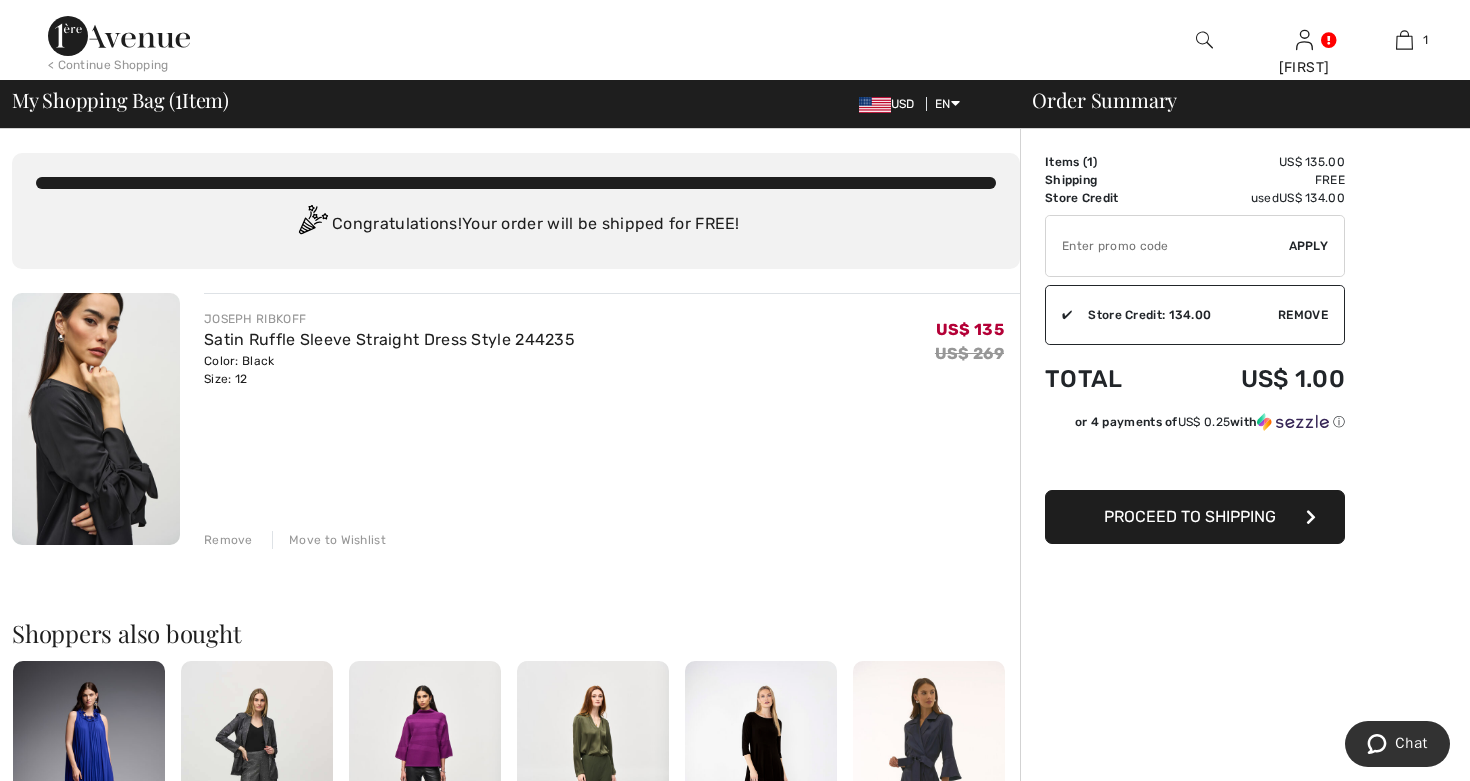 click on "Proceed to Shipping" at bounding box center (1195, 517) 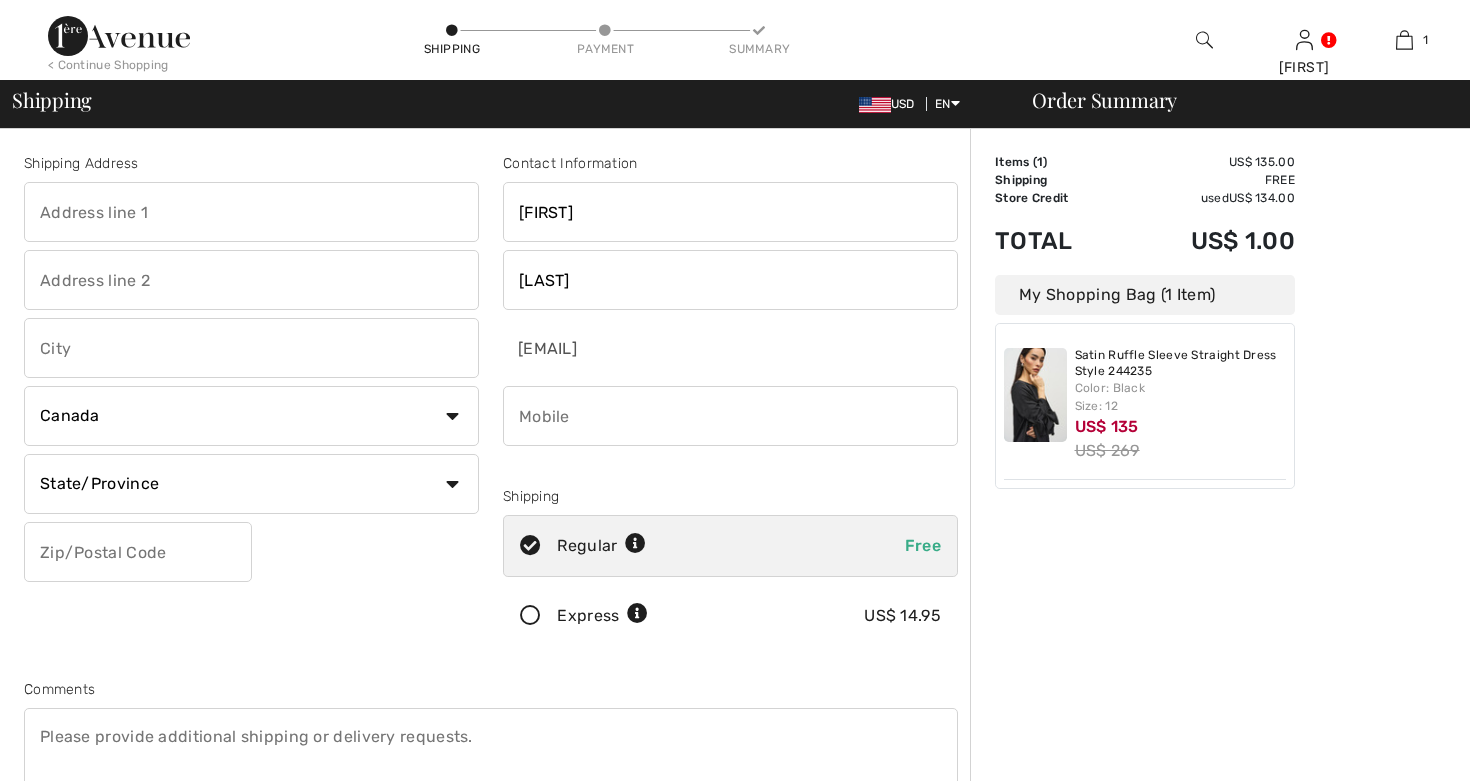 scroll, scrollTop: 0, scrollLeft: 0, axis: both 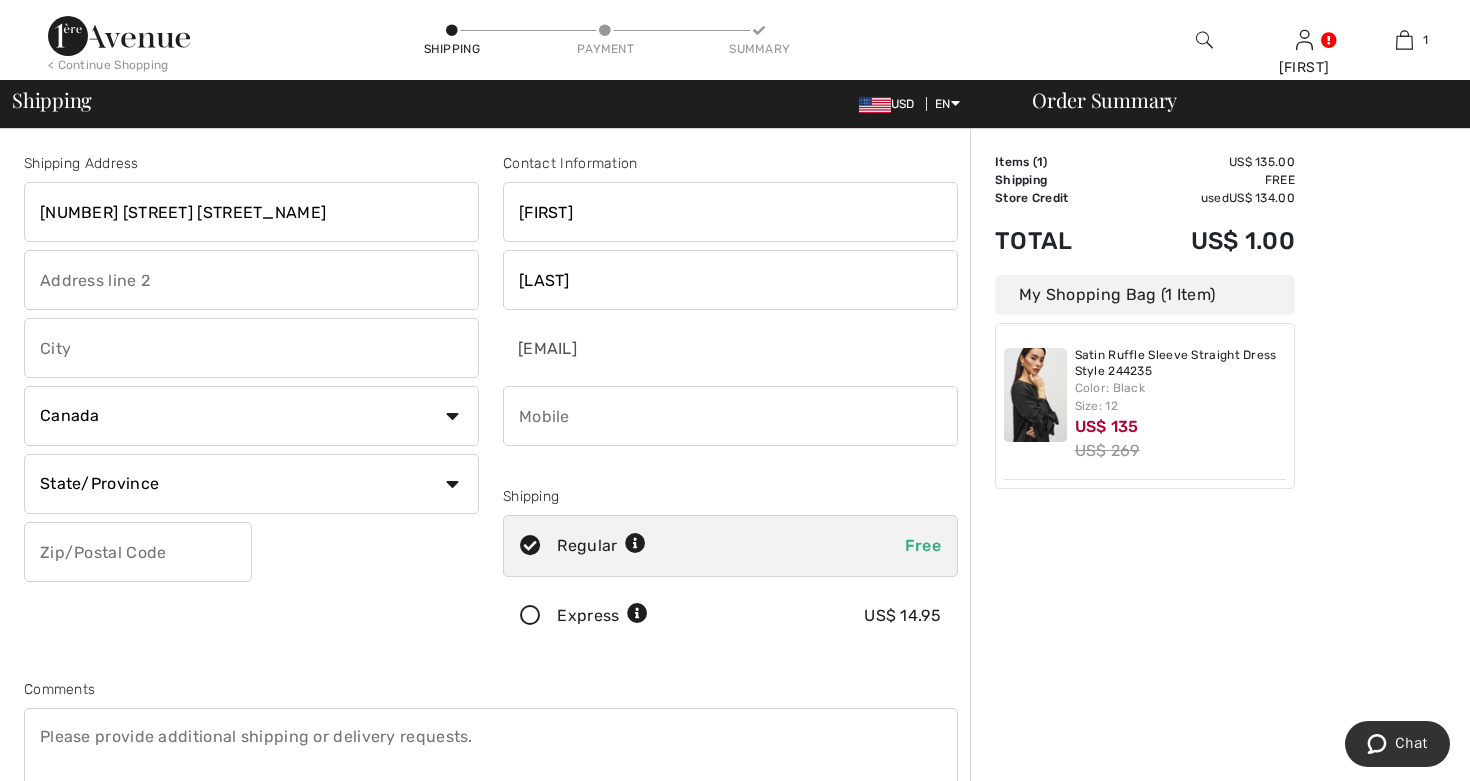 type on "8554 Pinecroft Ct" 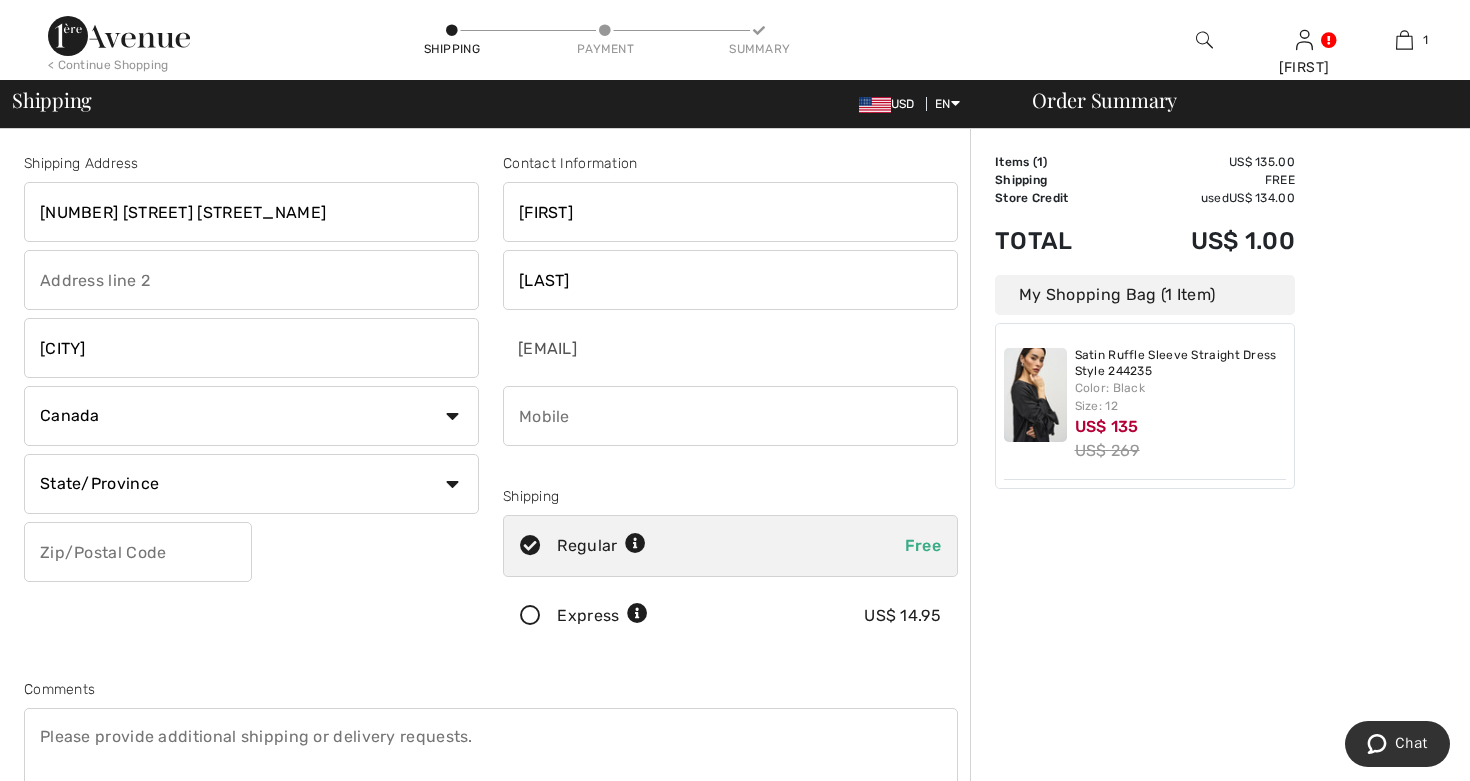 type on "Hudsonville" 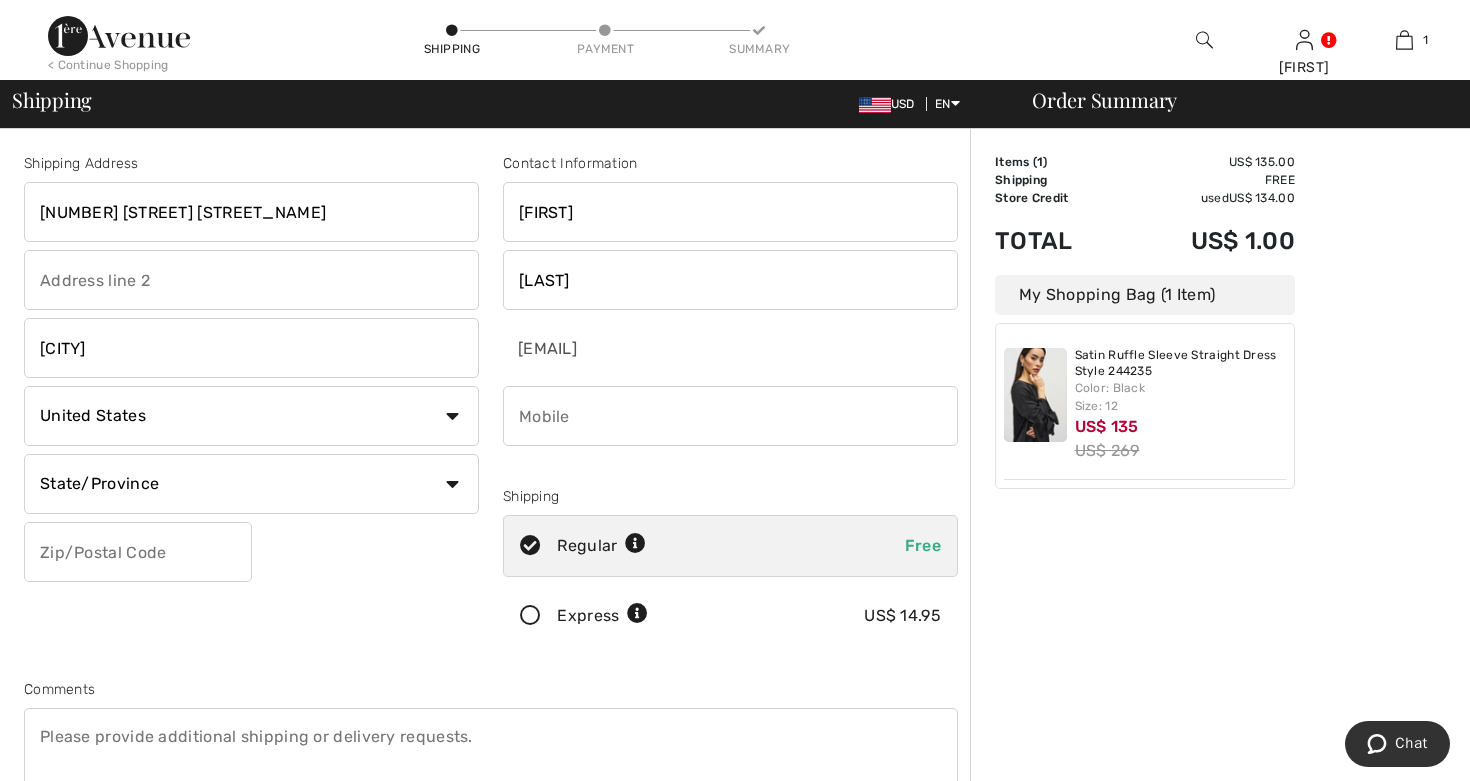 select on "MI" 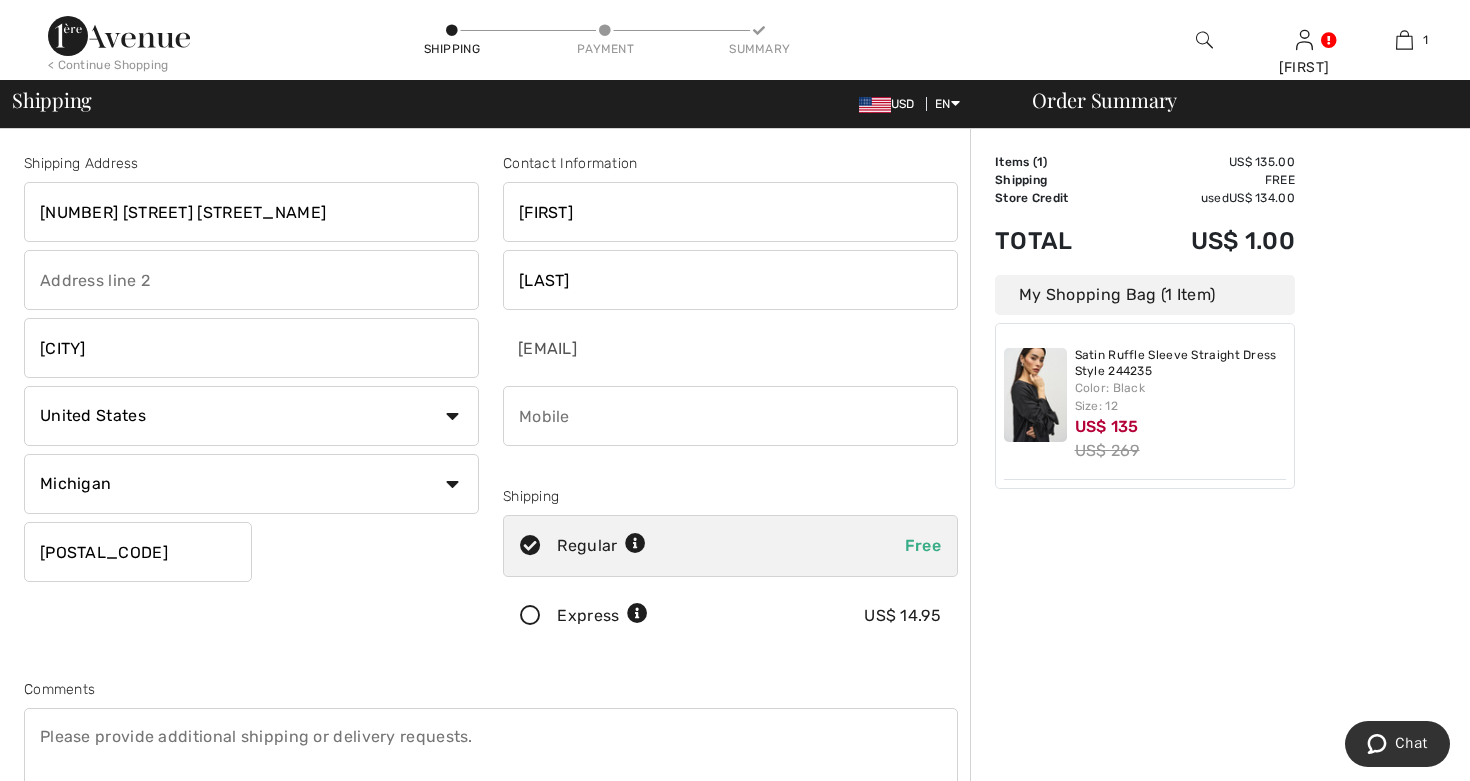 type on "[POSTAL_CODE]" 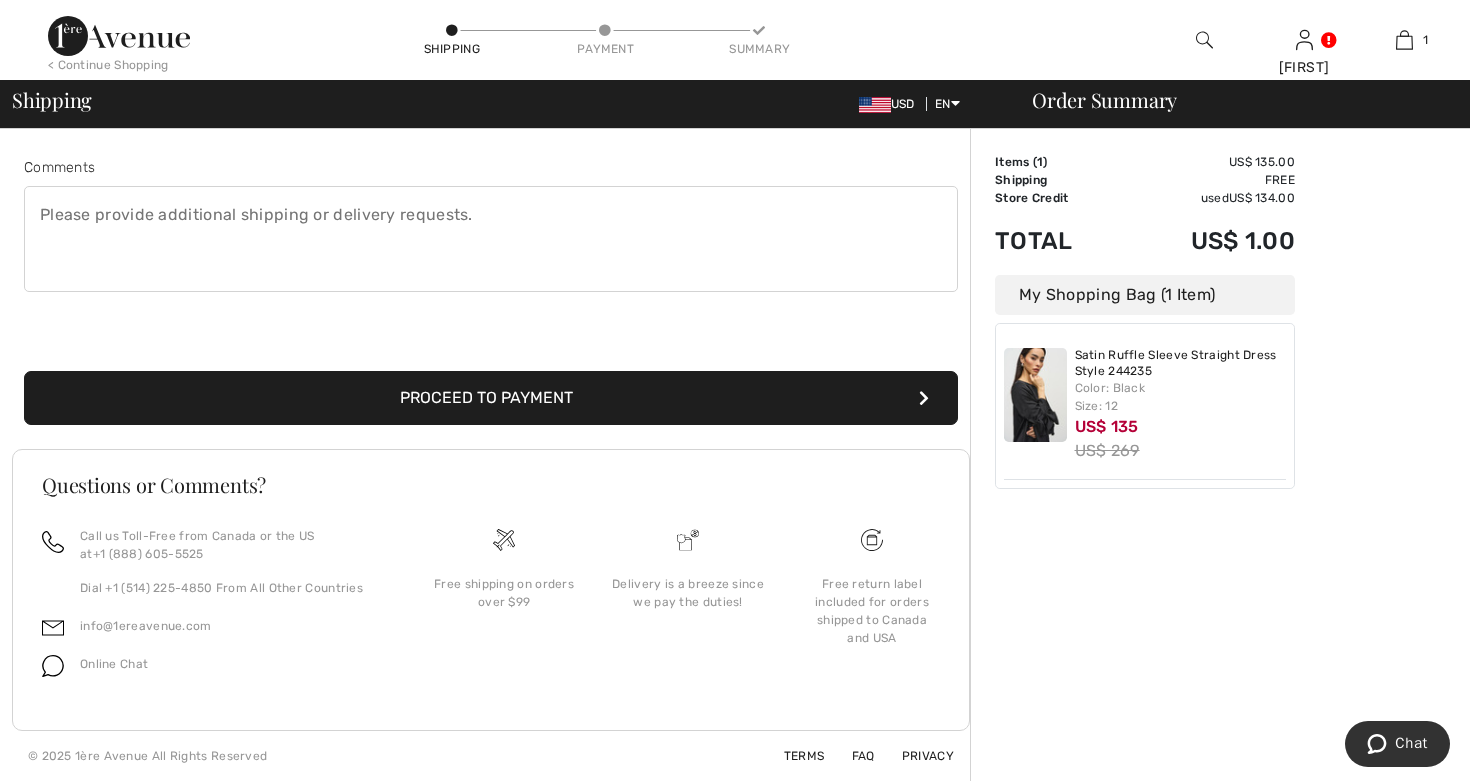 scroll, scrollTop: 522, scrollLeft: 0, axis: vertical 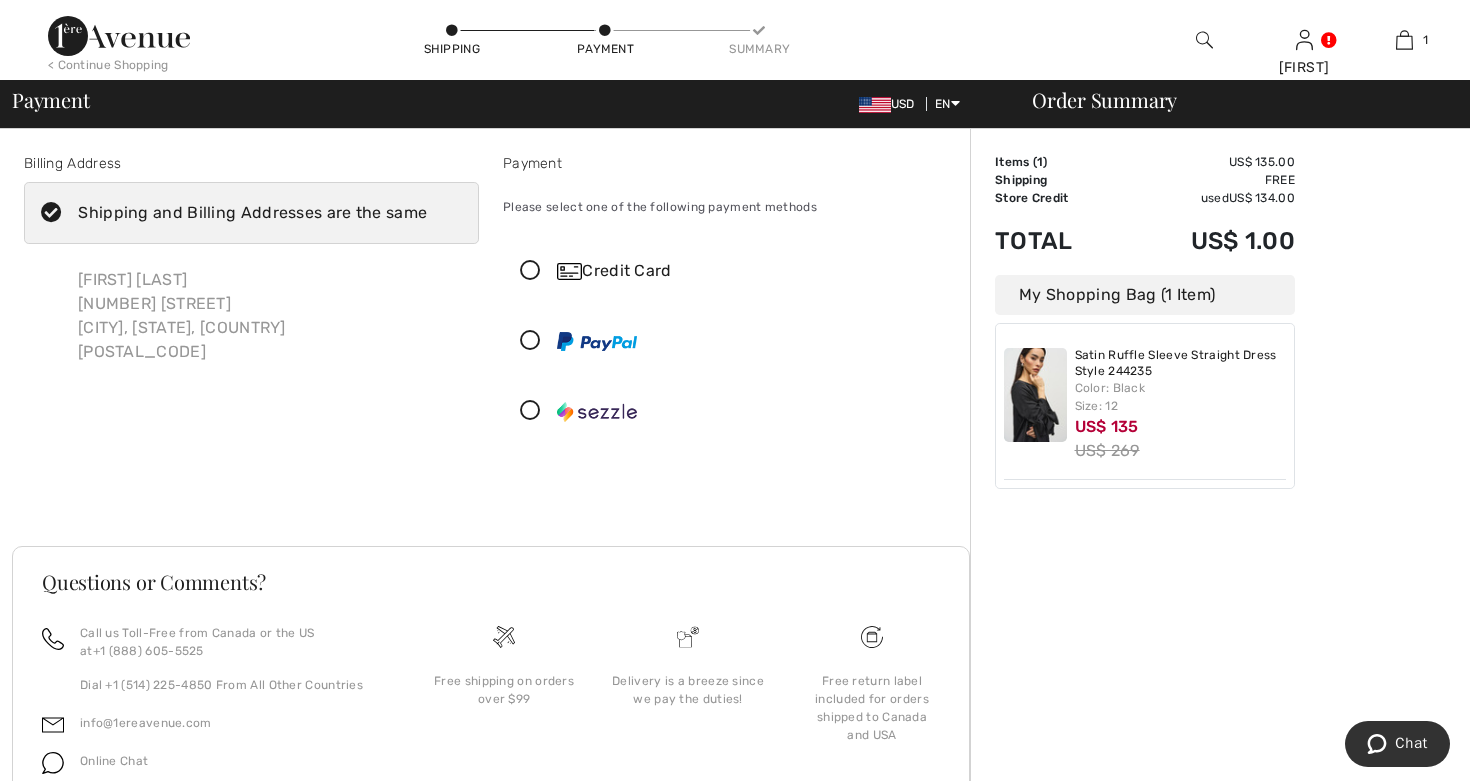 click at bounding box center [530, 271] 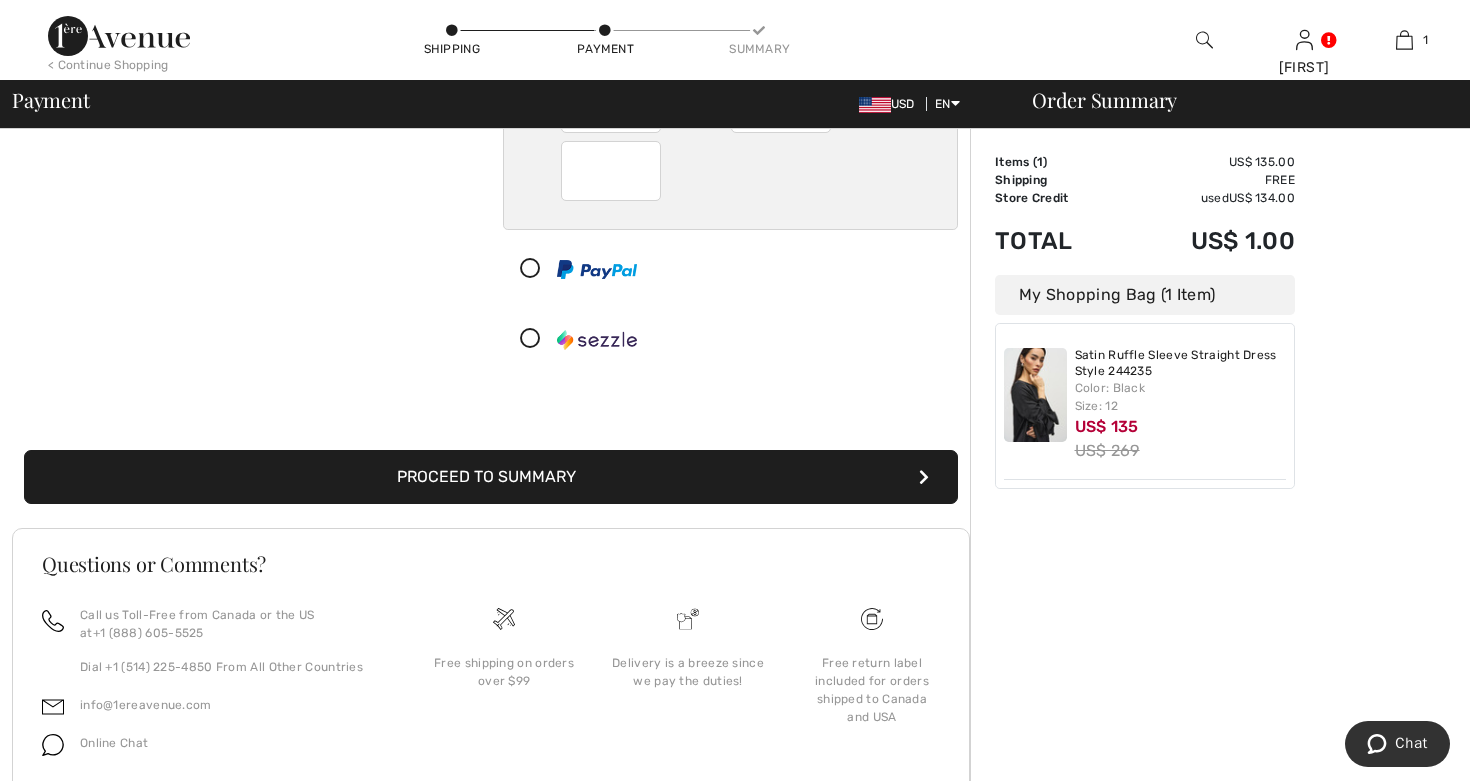 scroll, scrollTop: 341, scrollLeft: 0, axis: vertical 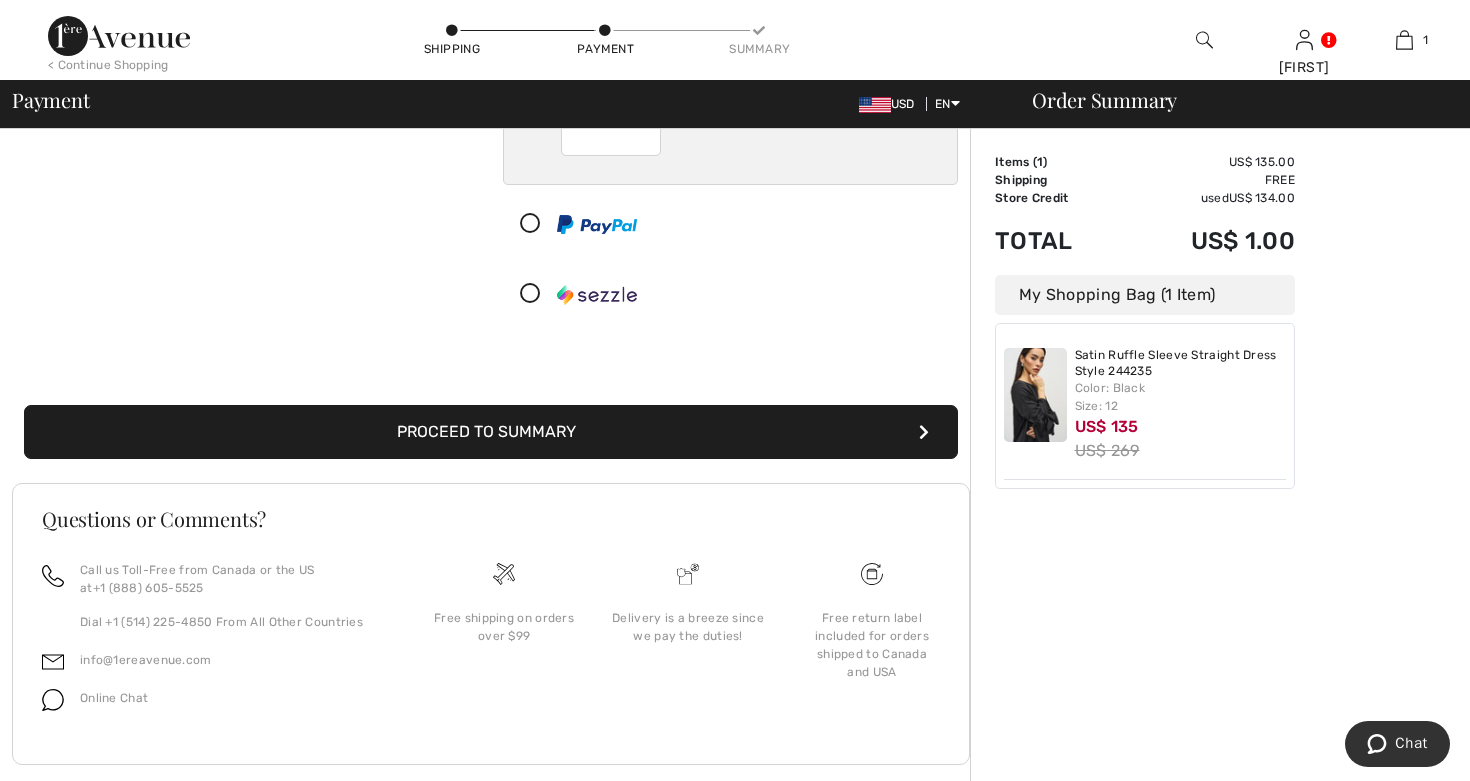 click on "Proceed to Summary" at bounding box center (491, 432) 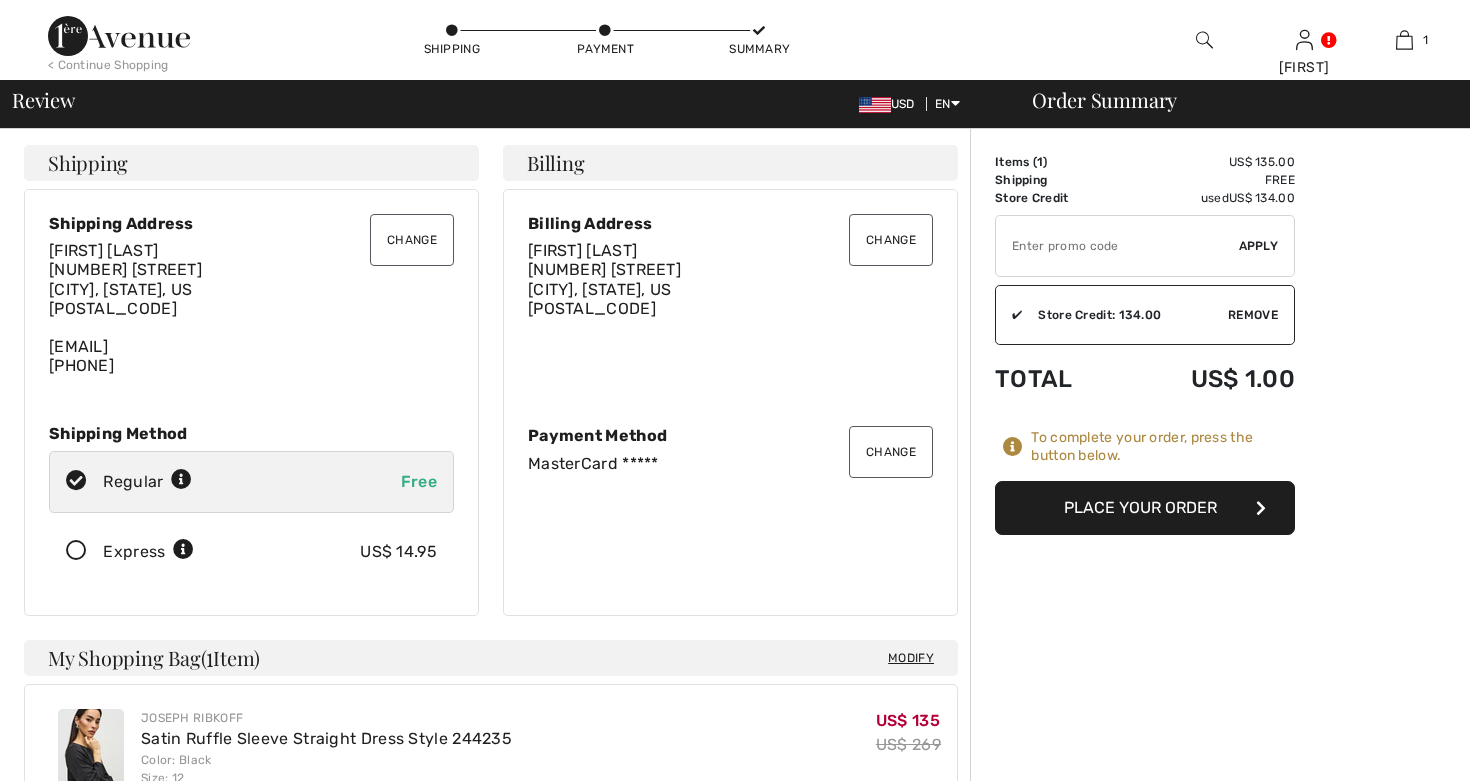 scroll, scrollTop: 0, scrollLeft: 0, axis: both 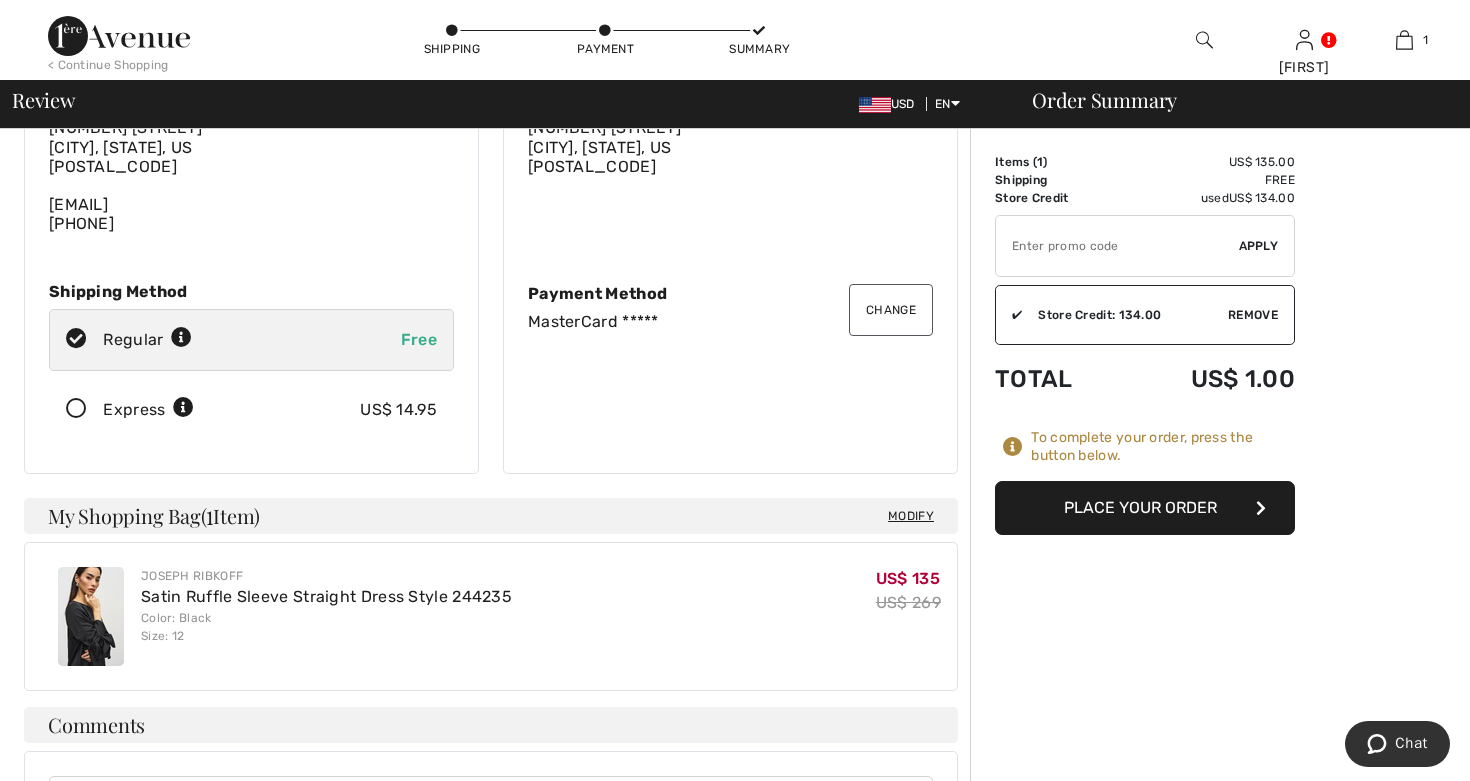 click on "Place Your Order" at bounding box center [1145, 508] 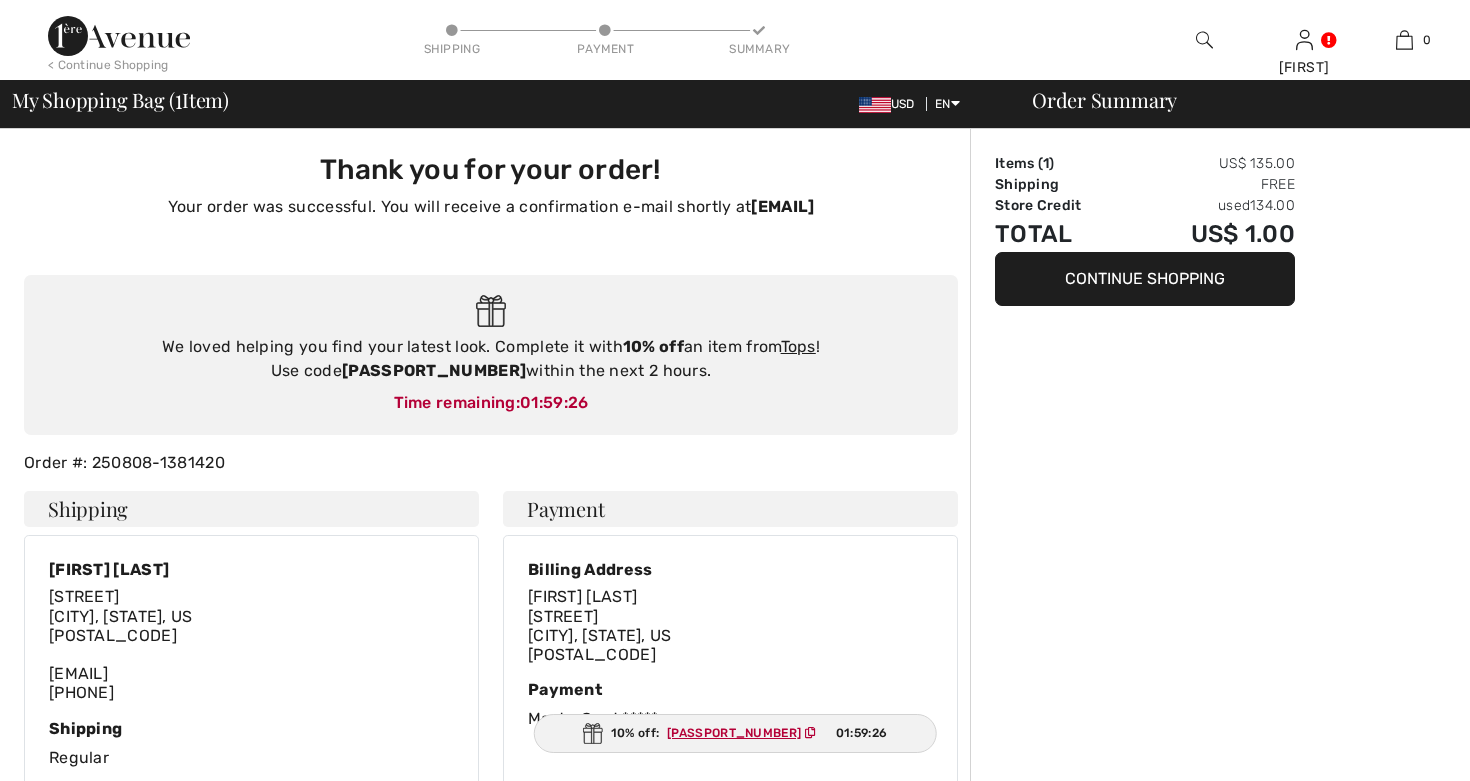 scroll, scrollTop: 0, scrollLeft: 0, axis: both 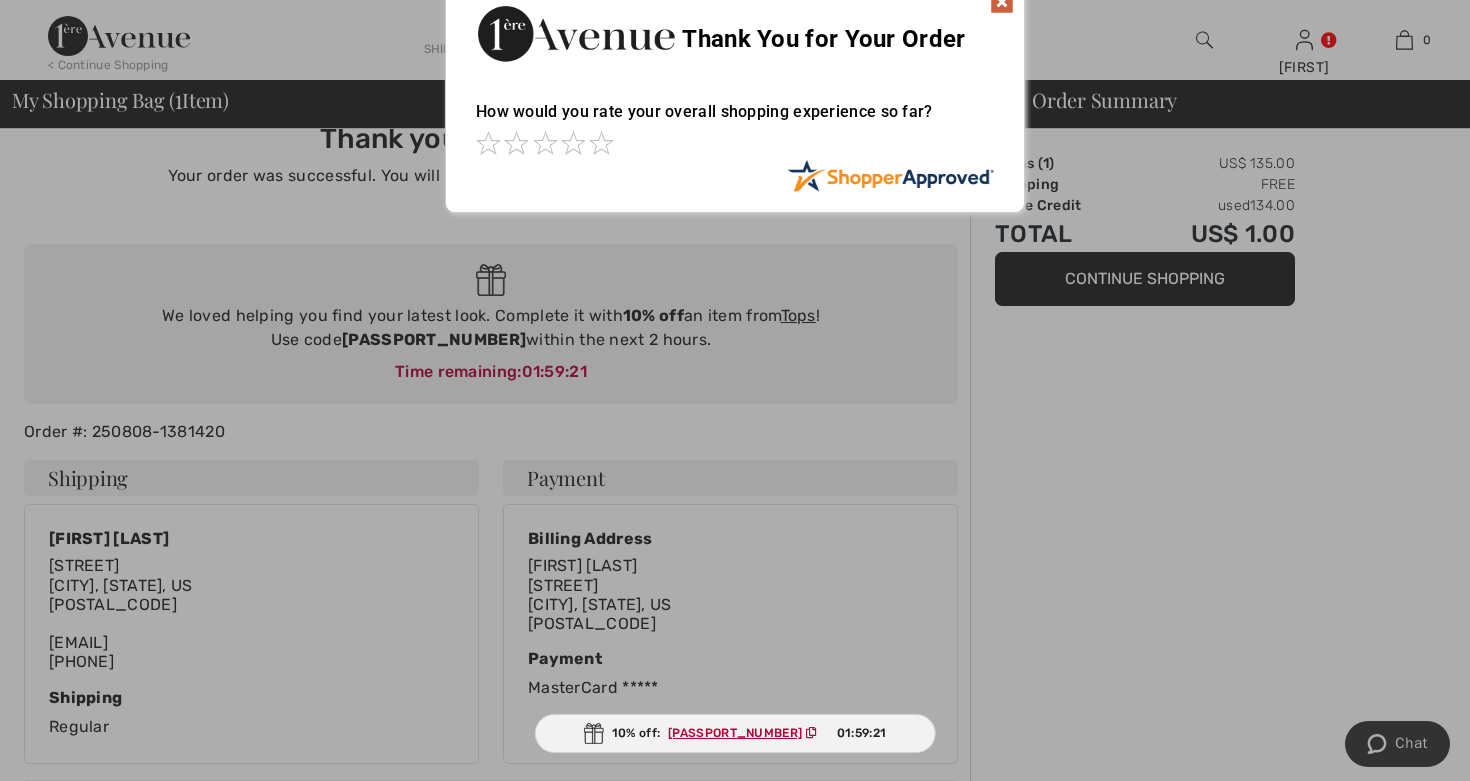 click at bounding box center [1002, 2] 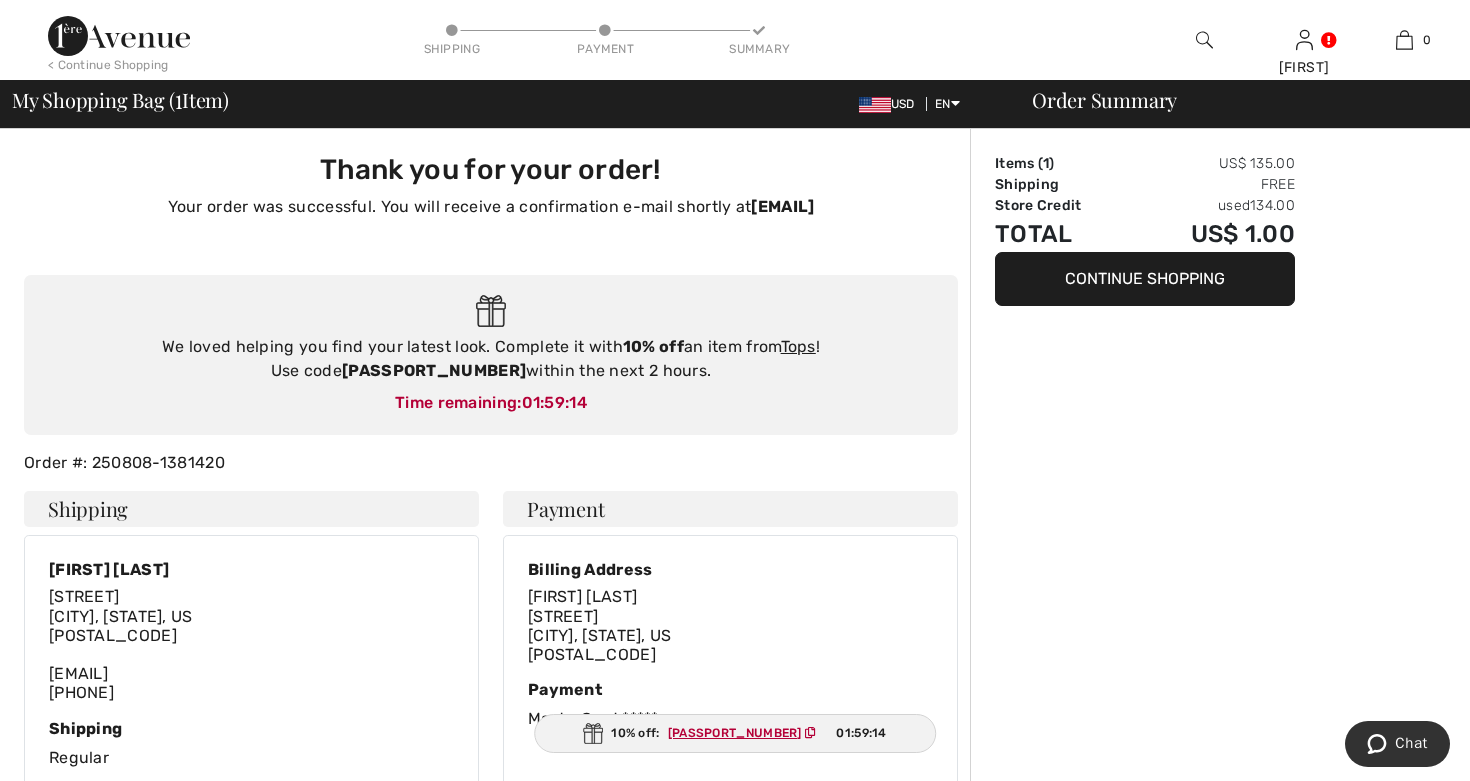 scroll, scrollTop: 0, scrollLeft: 0, axis: both 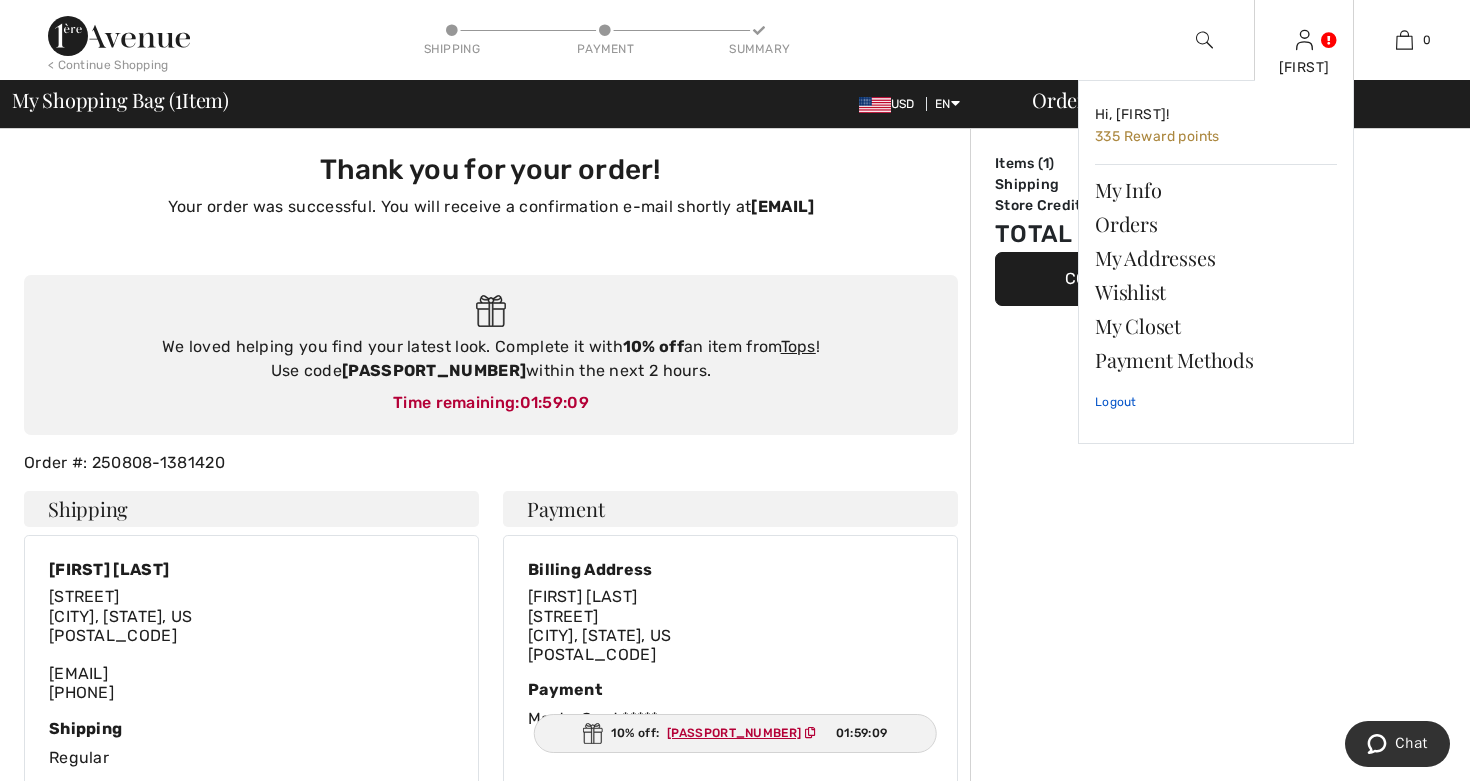 click on "Logout" at bounding box center (1216, 402) 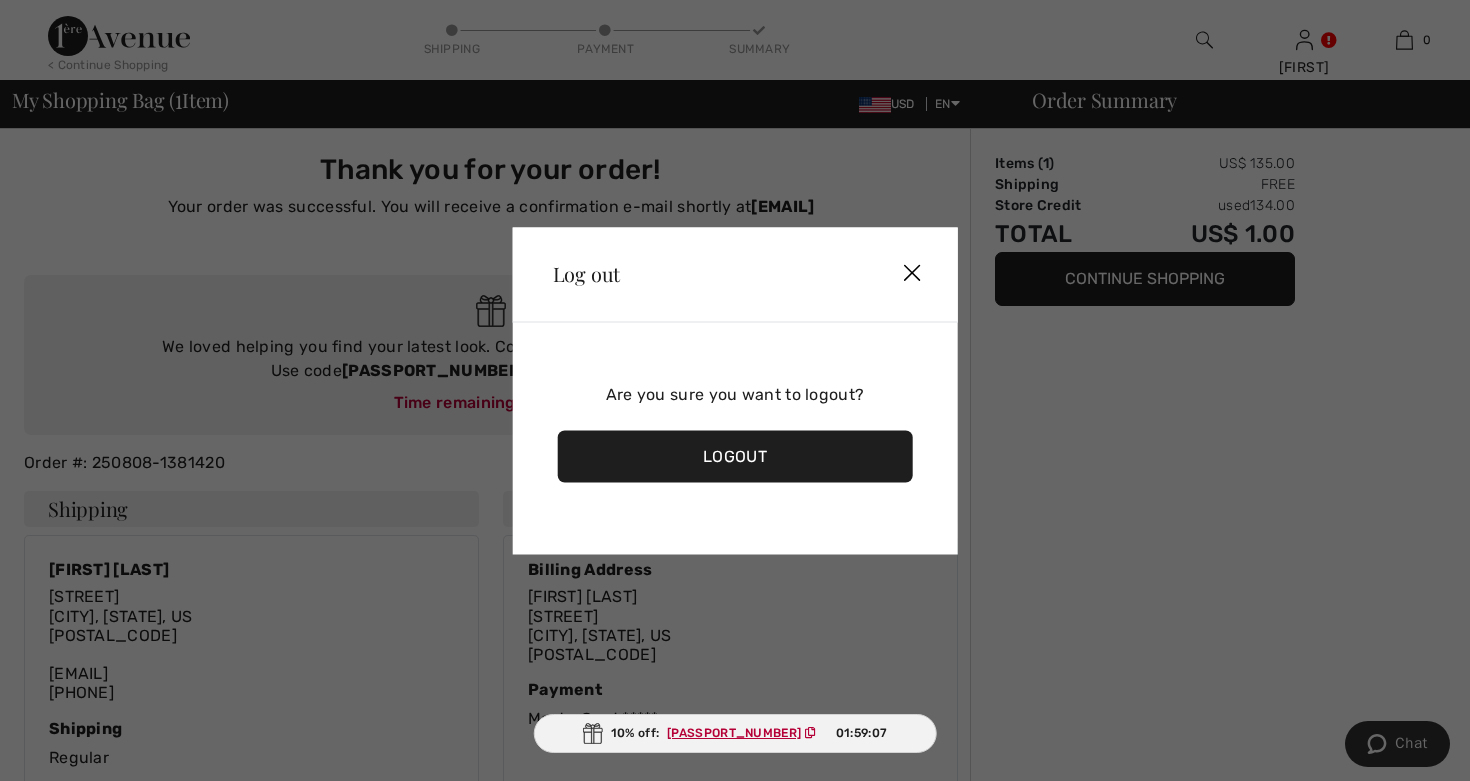 click on "Logout" at bounding box center [735, 456] 